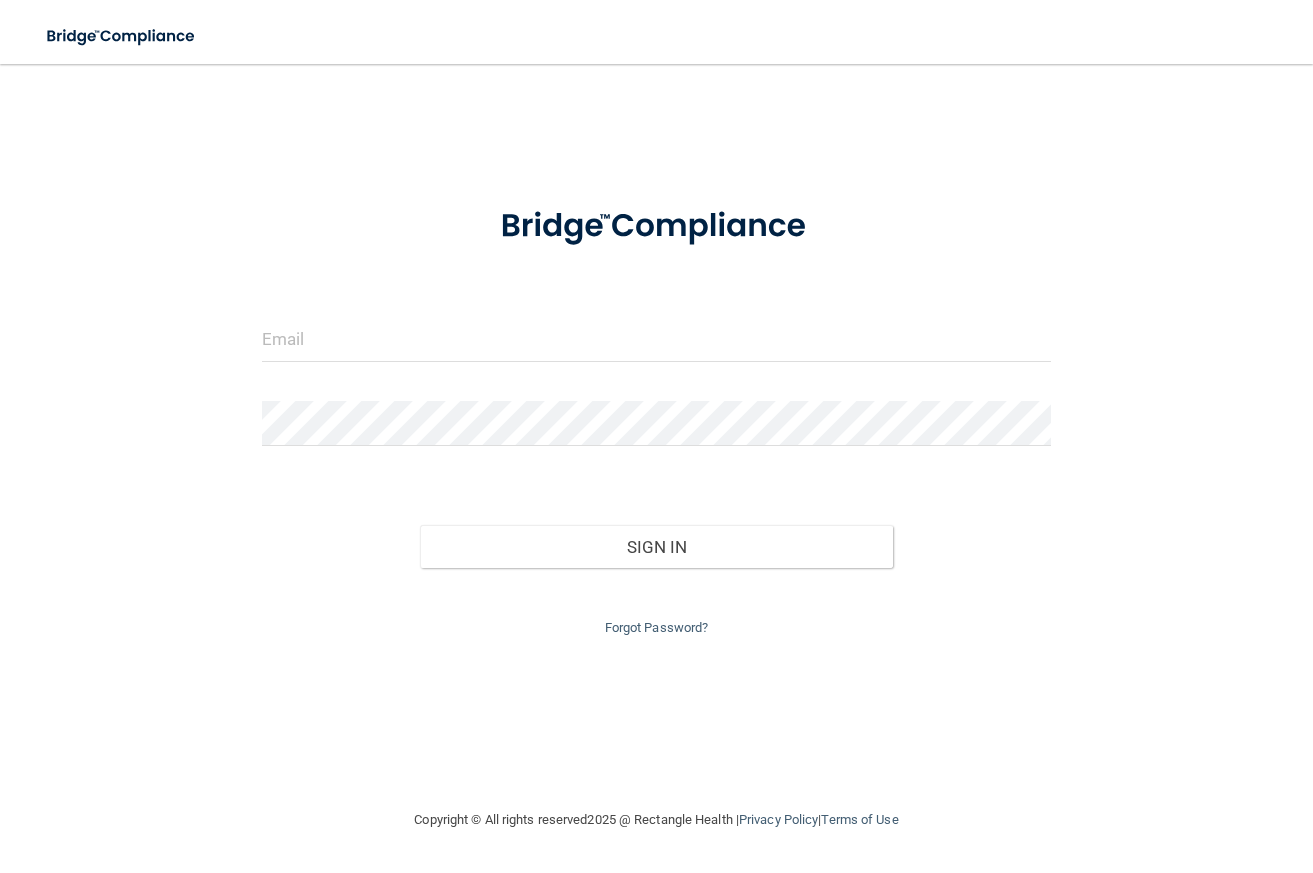 scroll, scrollTop: 0, scrollLeft: 0, axis: both 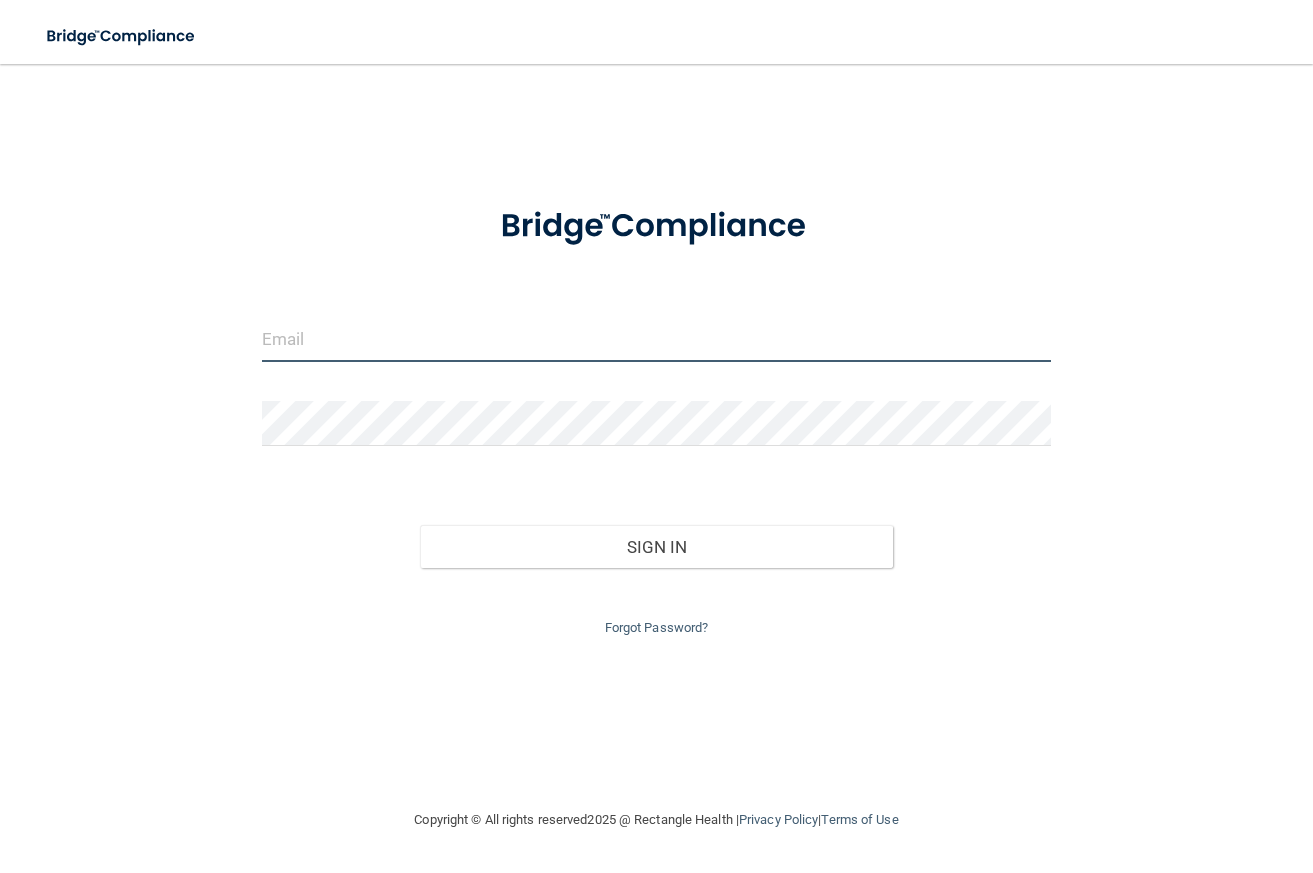 click at bounding box center [656, 339] 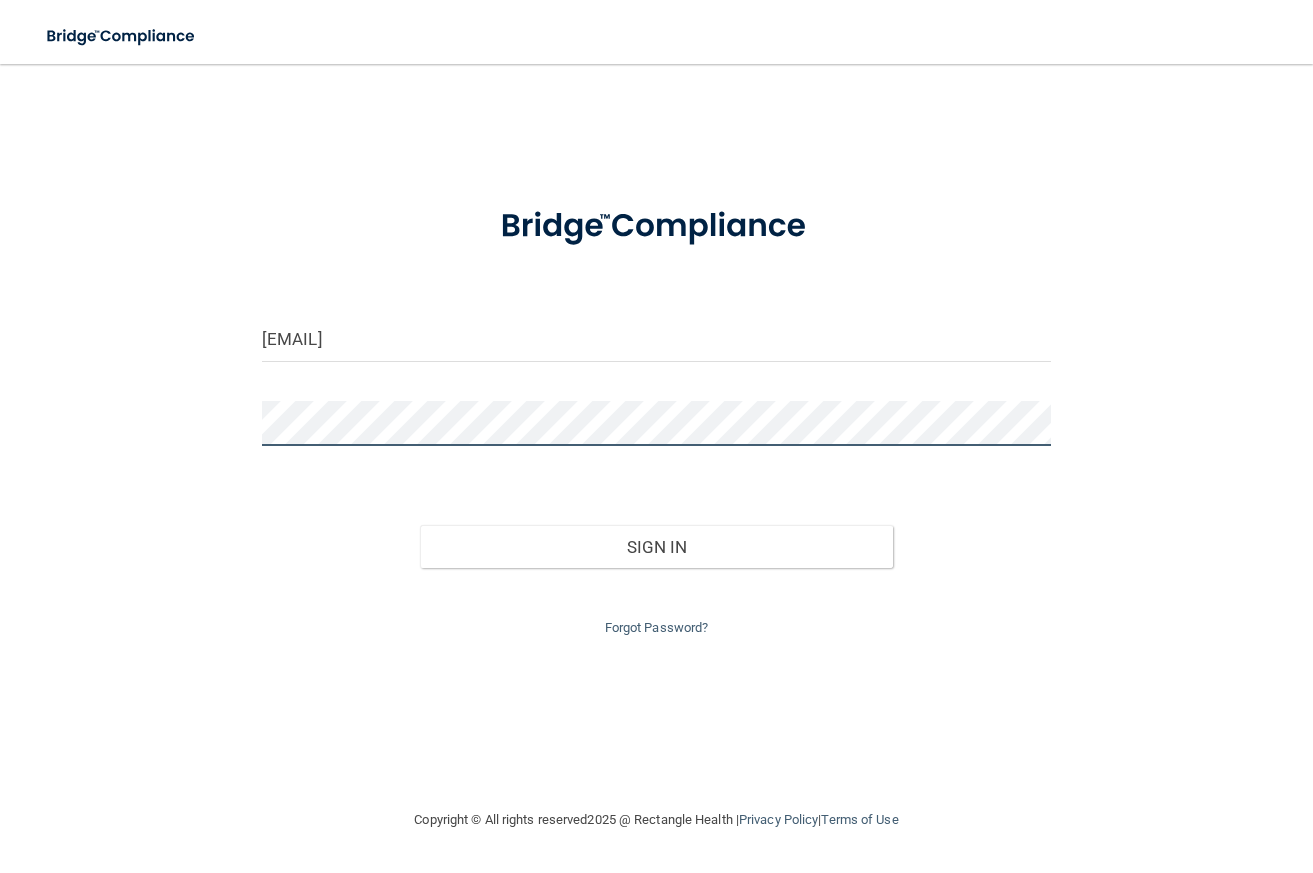 click on "Sign In" at bounding box center (656, 547) 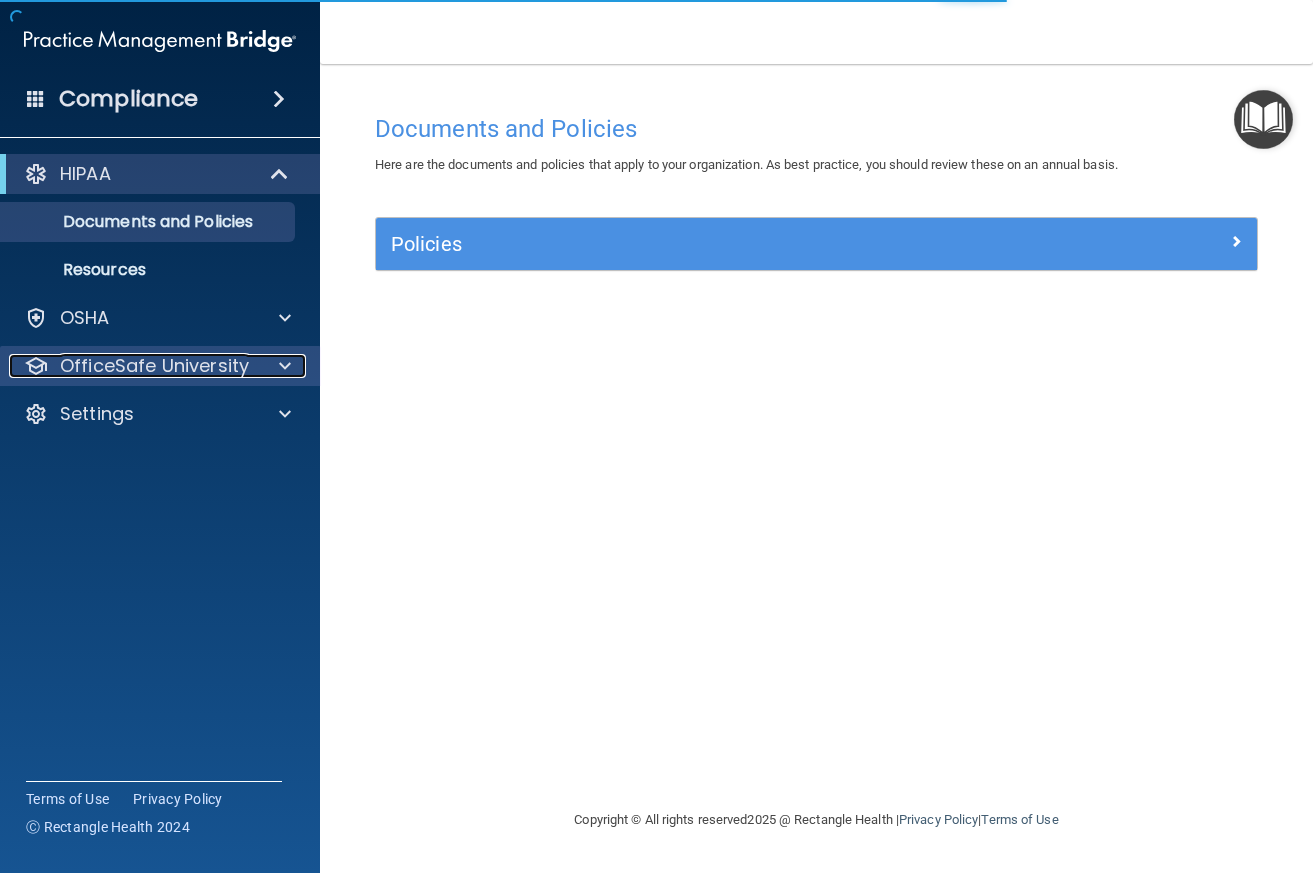 click on "OfficeSafe University" at bounding box center (154, 366) 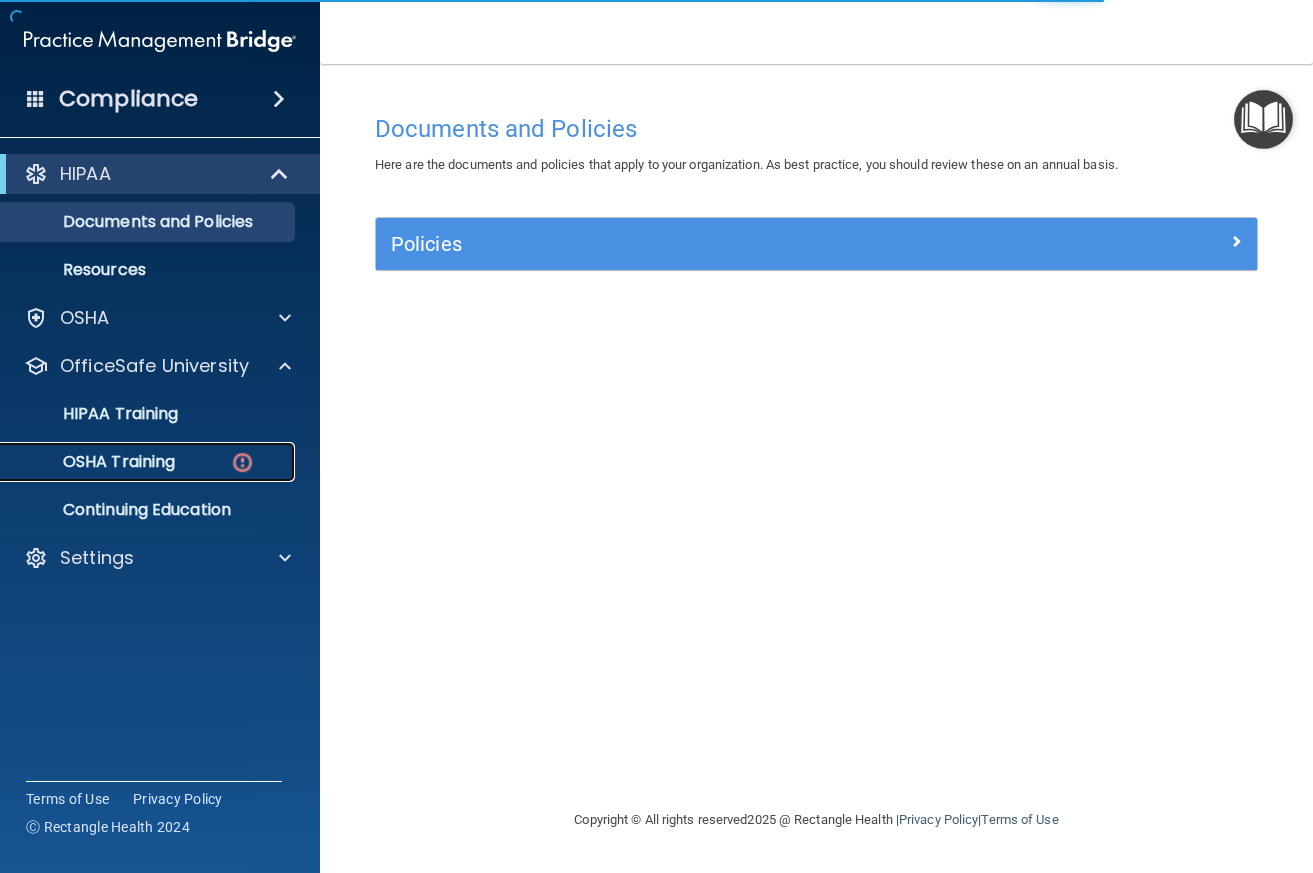 click on "OSHA Training" at bounding box center (94, 462) 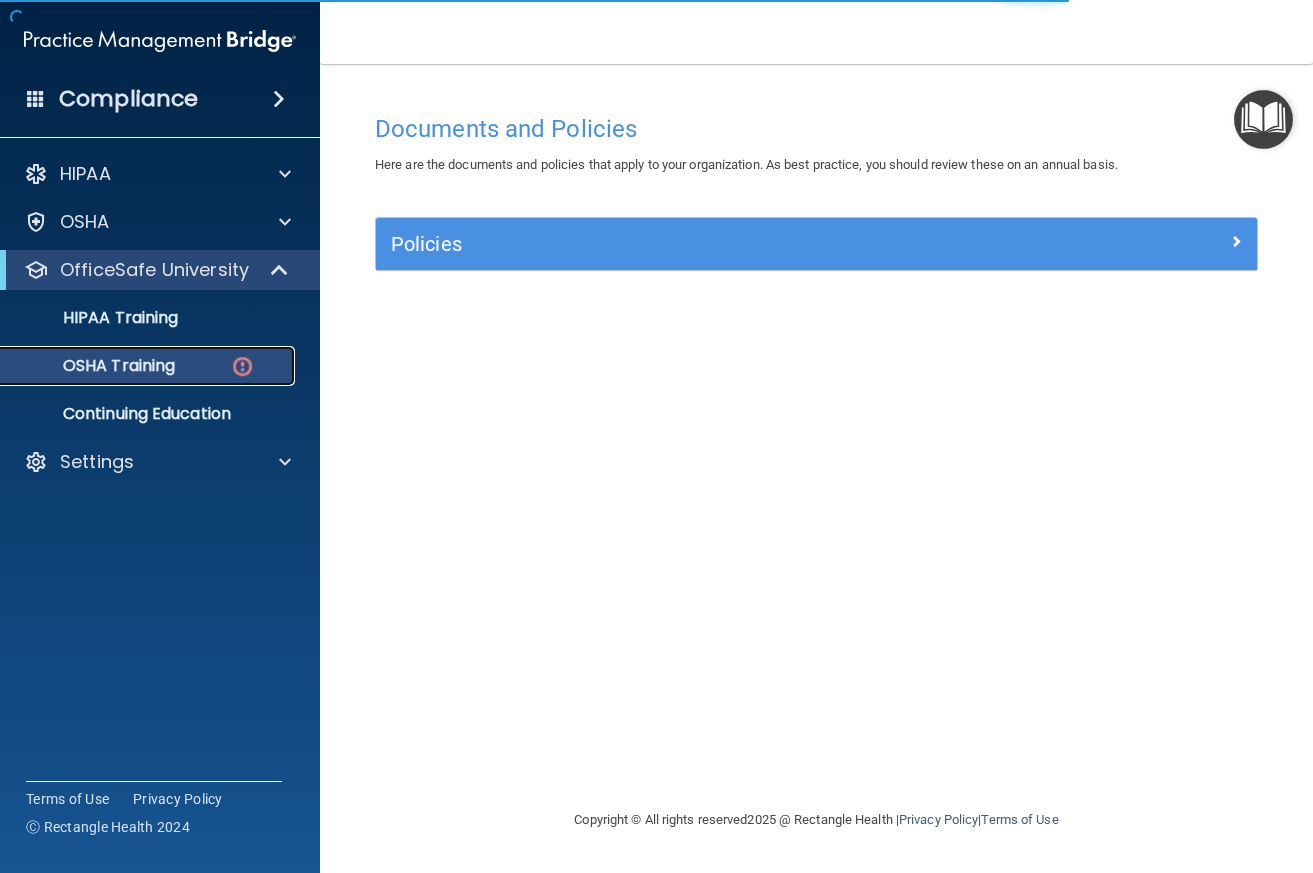 click on "OSHA Training" at bounding box center [94, 366] 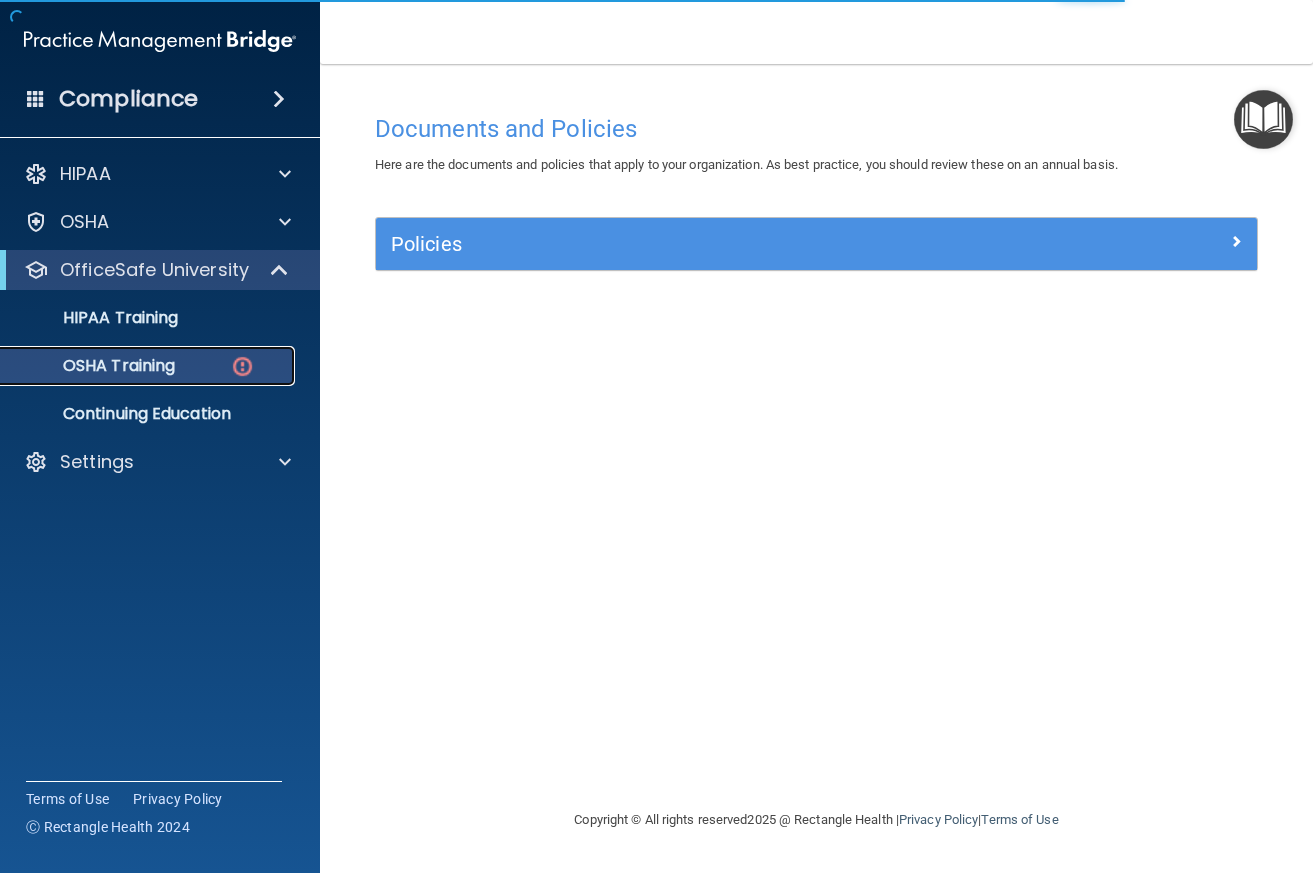 click on "OSHA Training" at bounding box center (94, 366) 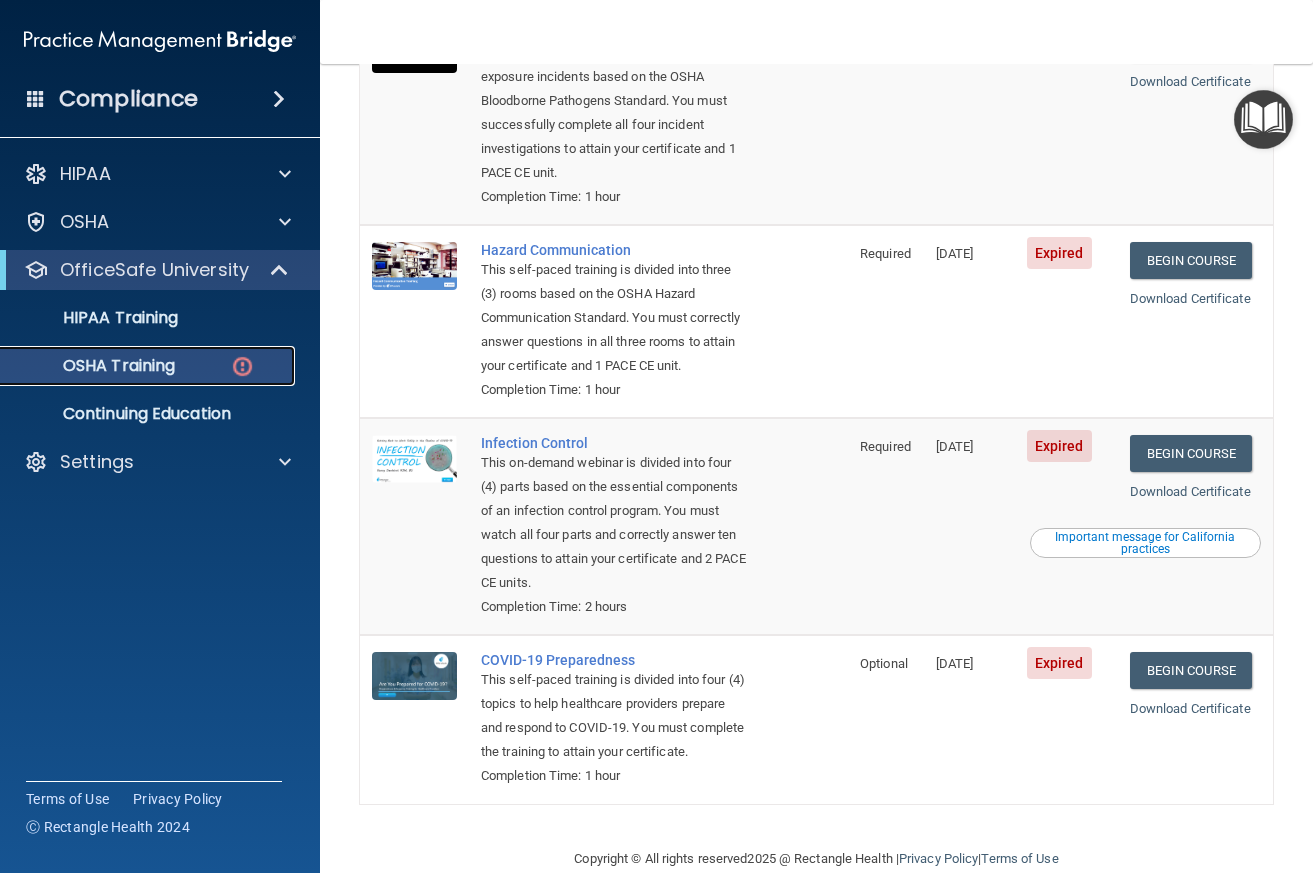 scroll, scrollTop: 283, scrollLeft: 0, axis: vertical 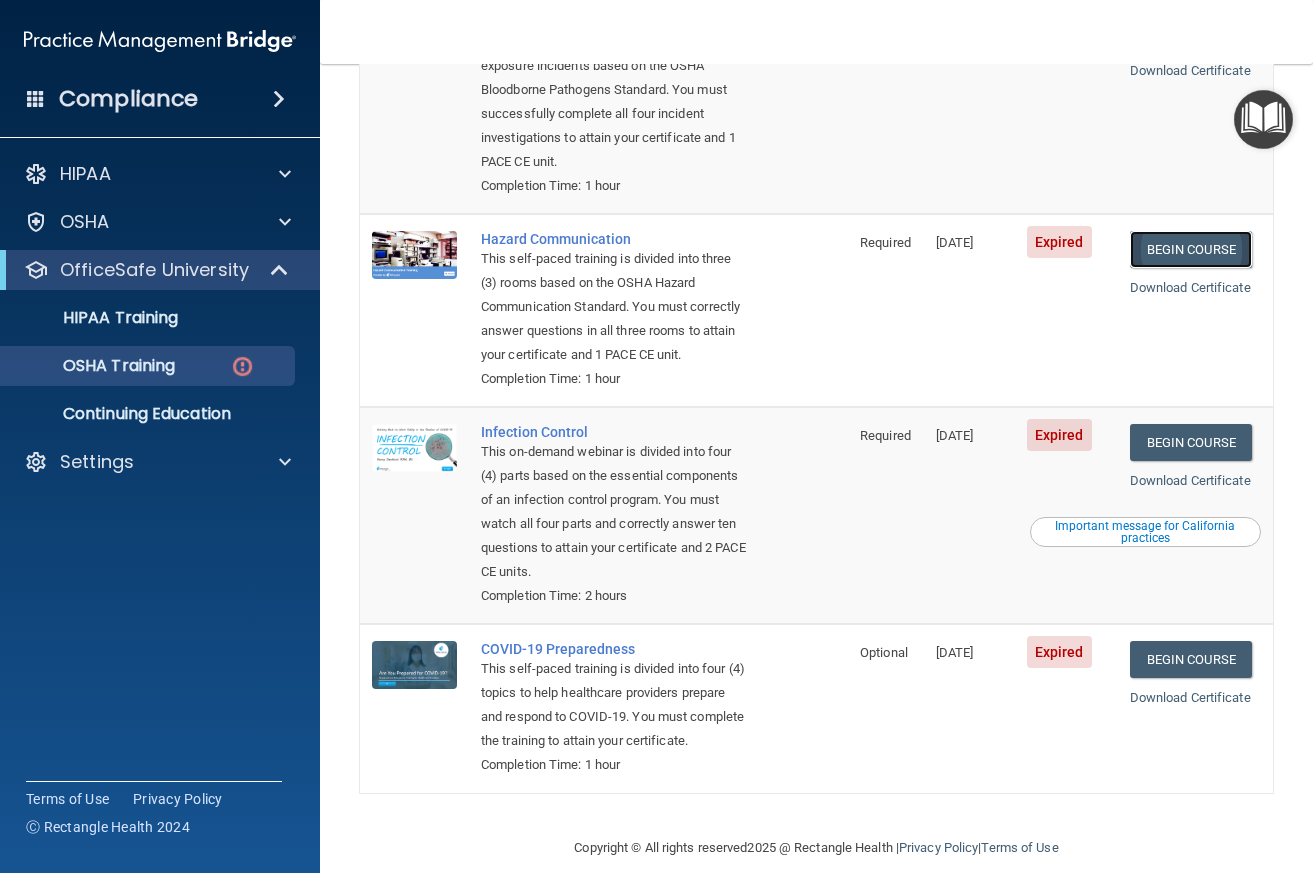 click on "Begin Course" at bounding box center (1191, 249) 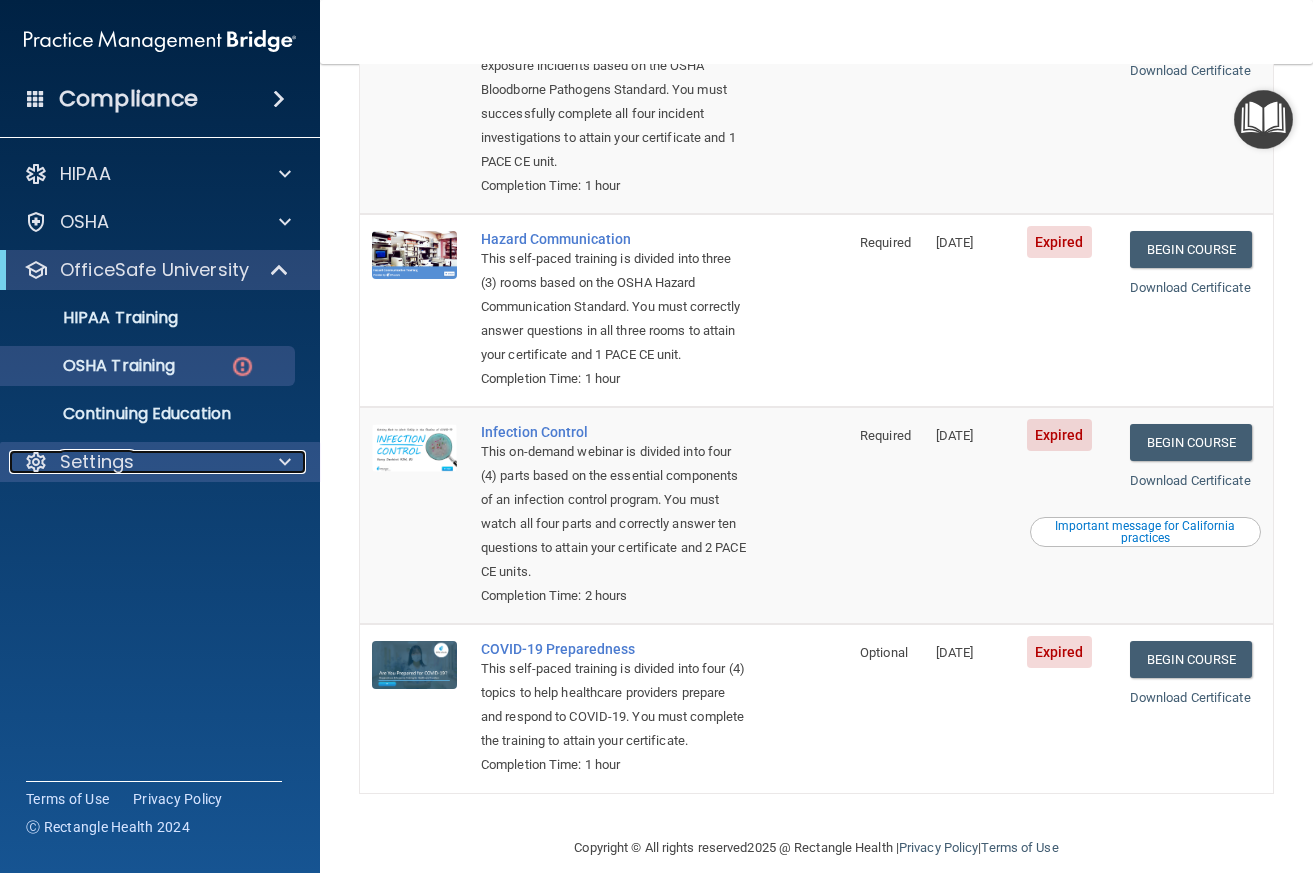 click on "Settings" at bounding box center [97, 462] 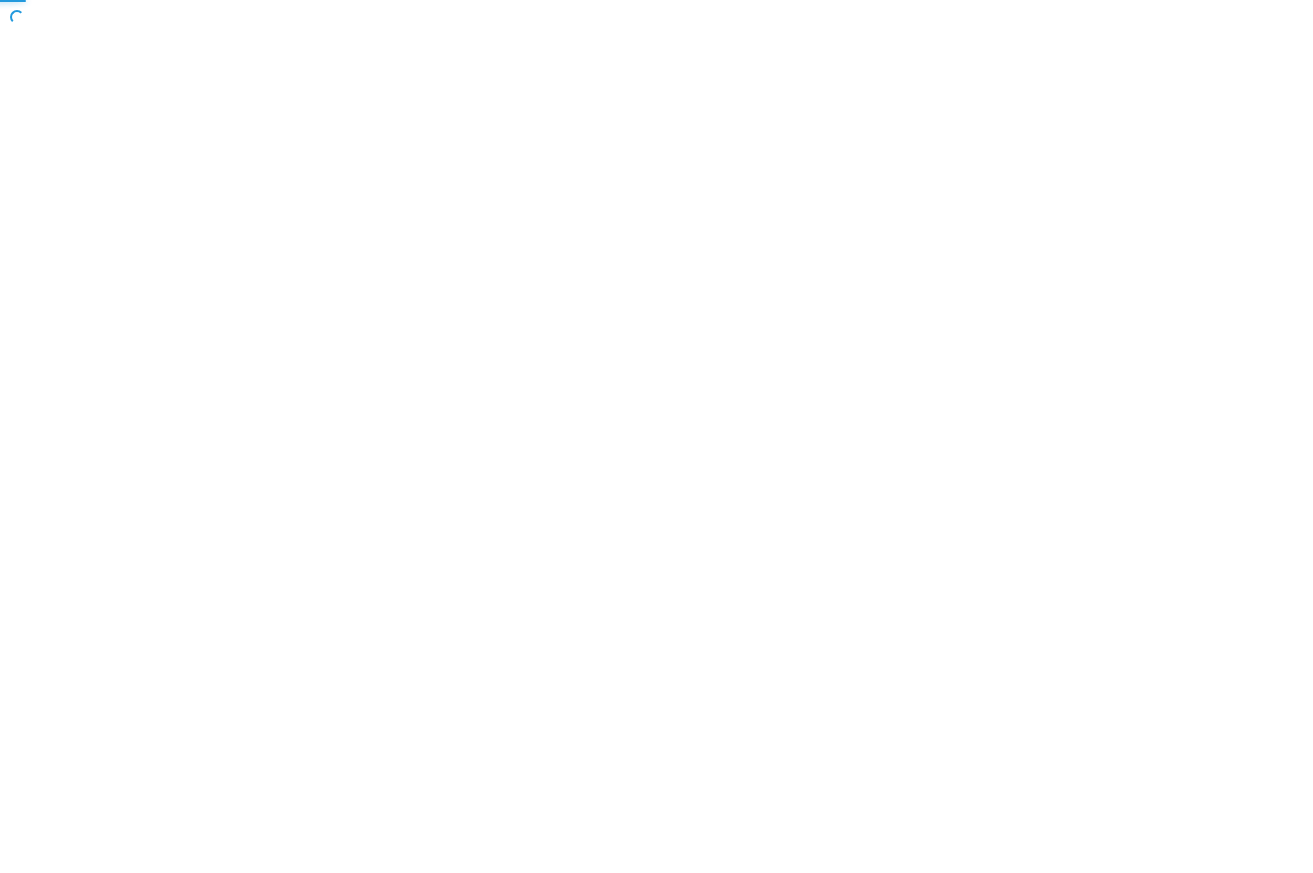 scroll, scrollTop: 0, scrollLeft: 0, axis: both 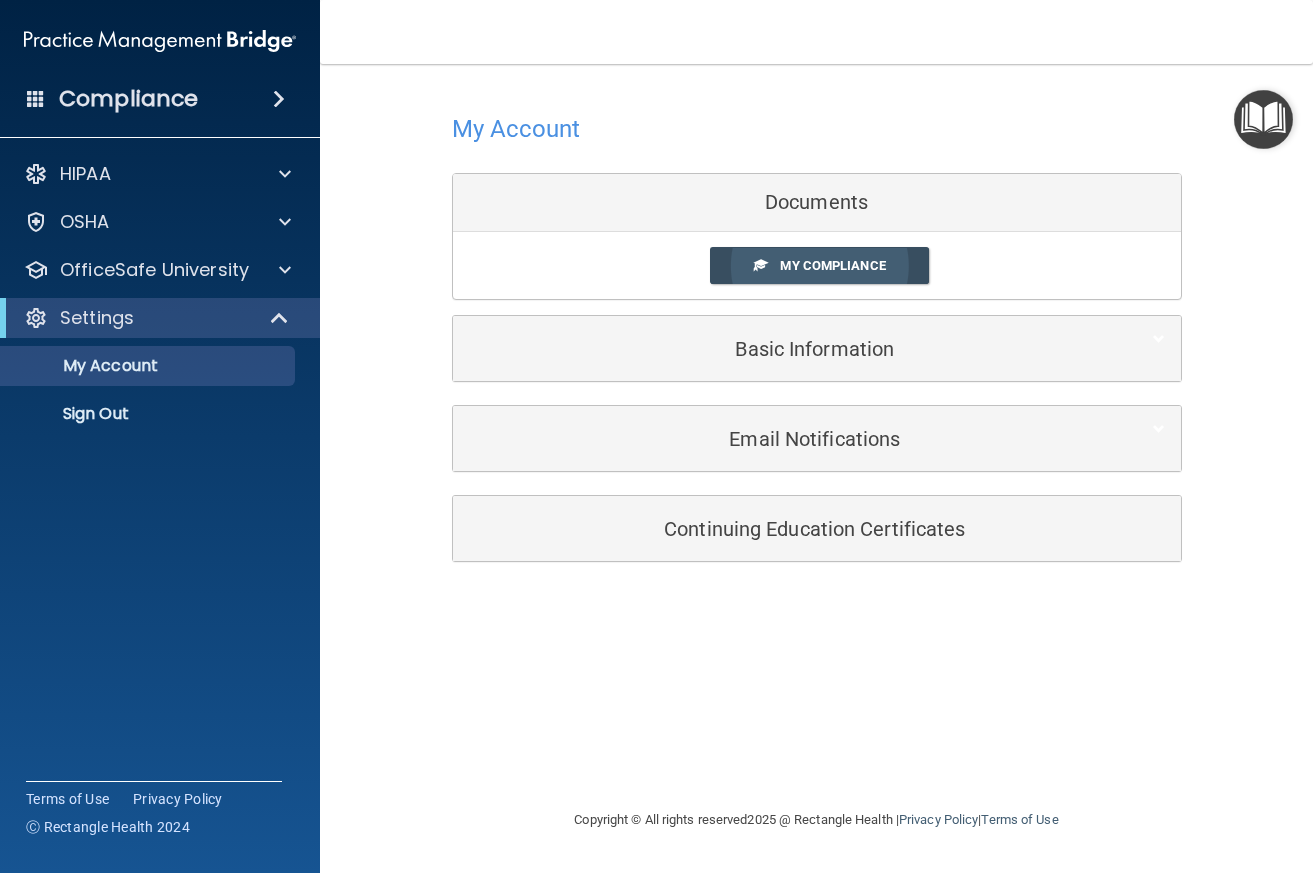 click on "My Compliance" at bounding box center [832, 265] 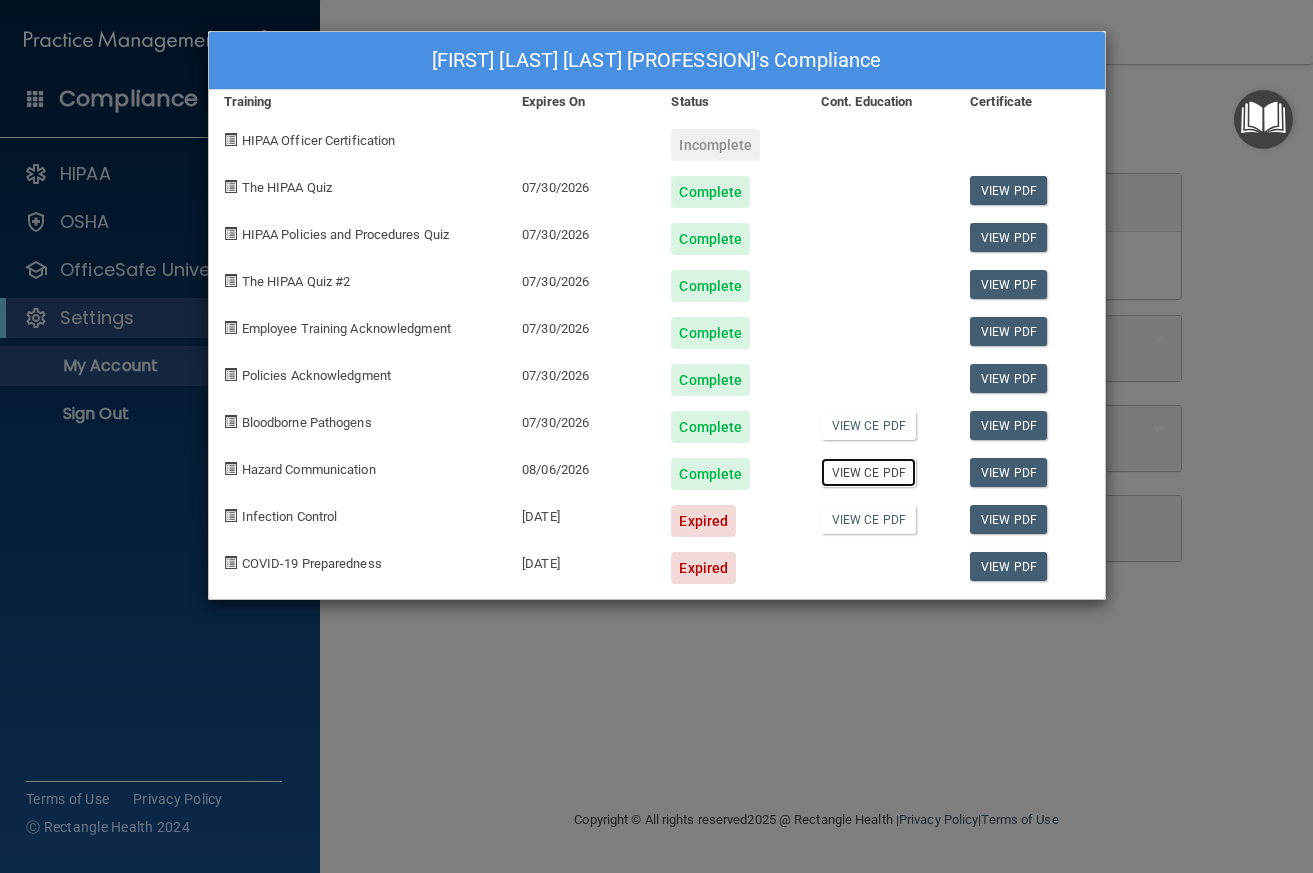 click on "View CE PDF" at bounding box center (868, 472) 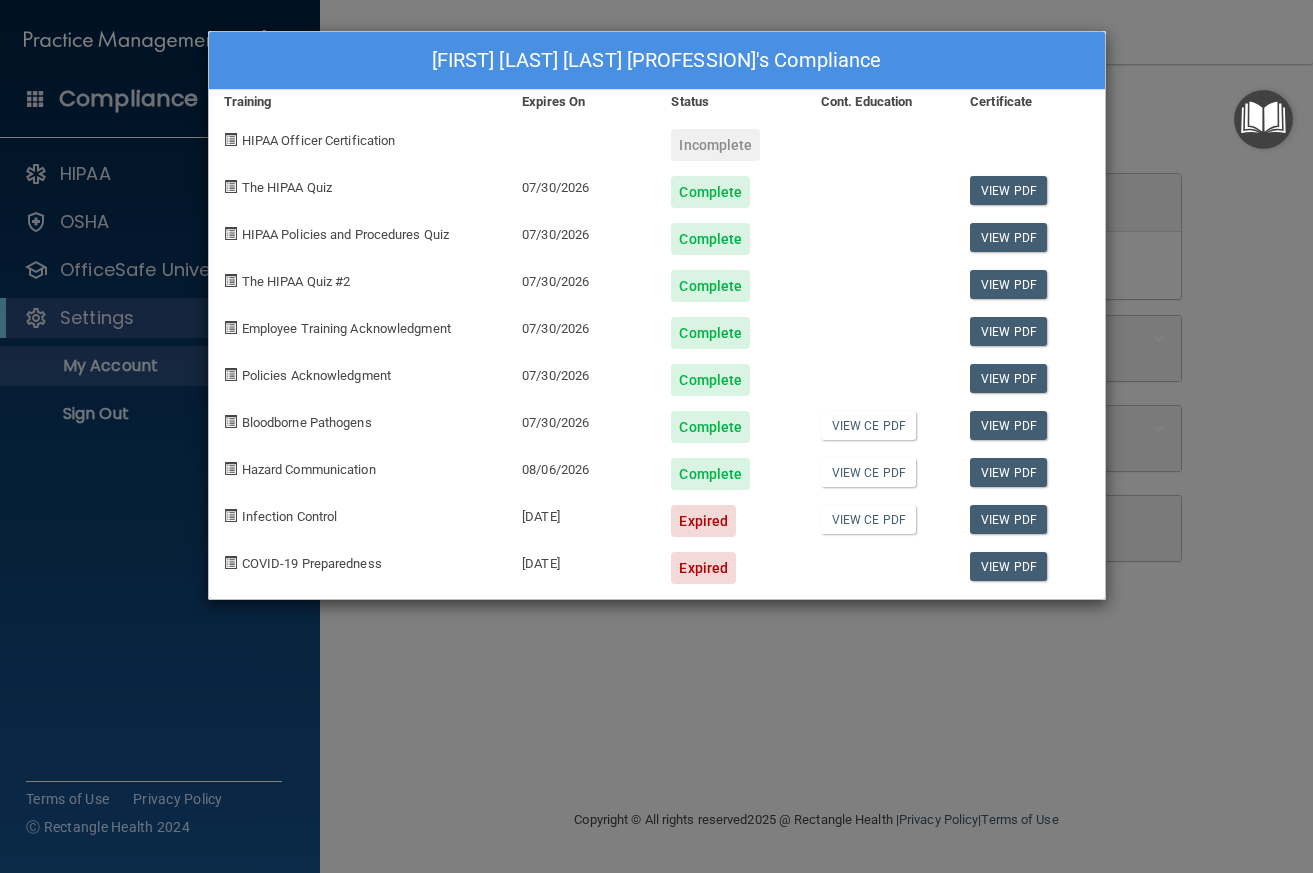 click on "[FIRST] [LAST] [LAST] [PROFESSION] Compliance Training Expires On Status Cont. Education Certificate HIPAA Officer Certification Incomplete The HIPAA Quiz [DATE] Complete View PDF HIPAA Policies and Procedures Quiz [DATE] Complete View PDF The HIPAA Quiz #2 [DATE] Complete View PDF Employee Training Acknowledgment [DATE] Complete View PDF Policies Acknowledgment [DATE] Complete View PDF Bloodborne Pathogens [DATE] Complete View CE PDF View PDF Hazard Communication [DATE] Complete View CE PDF View PDF Infection Control [DATE] Expired View CE PDF View PDF COVID-19 Preparedness [DATE] Expired View PDF" at bounding box center (656, 436) 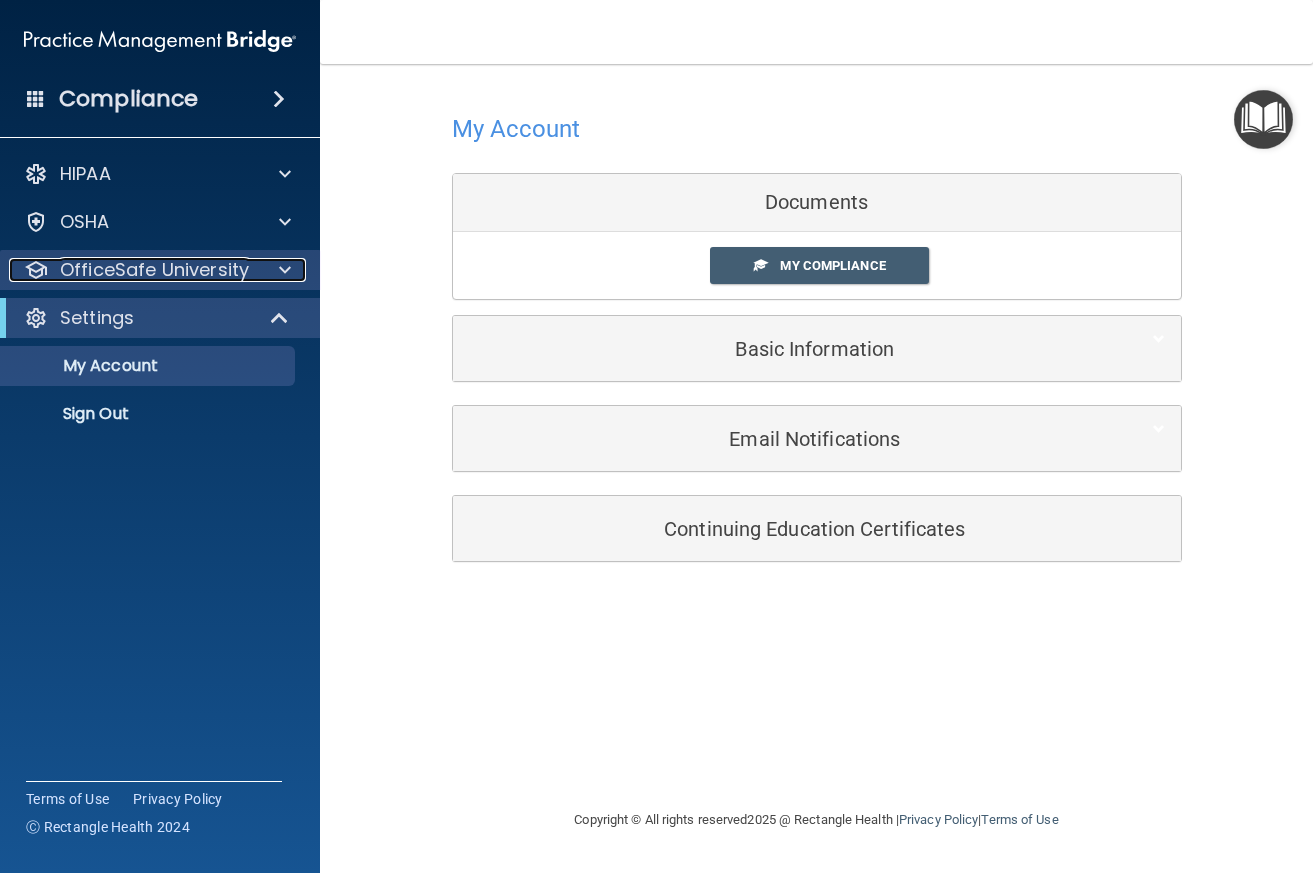 click on "OfficeSafe University" at bounding box center [154, 270] 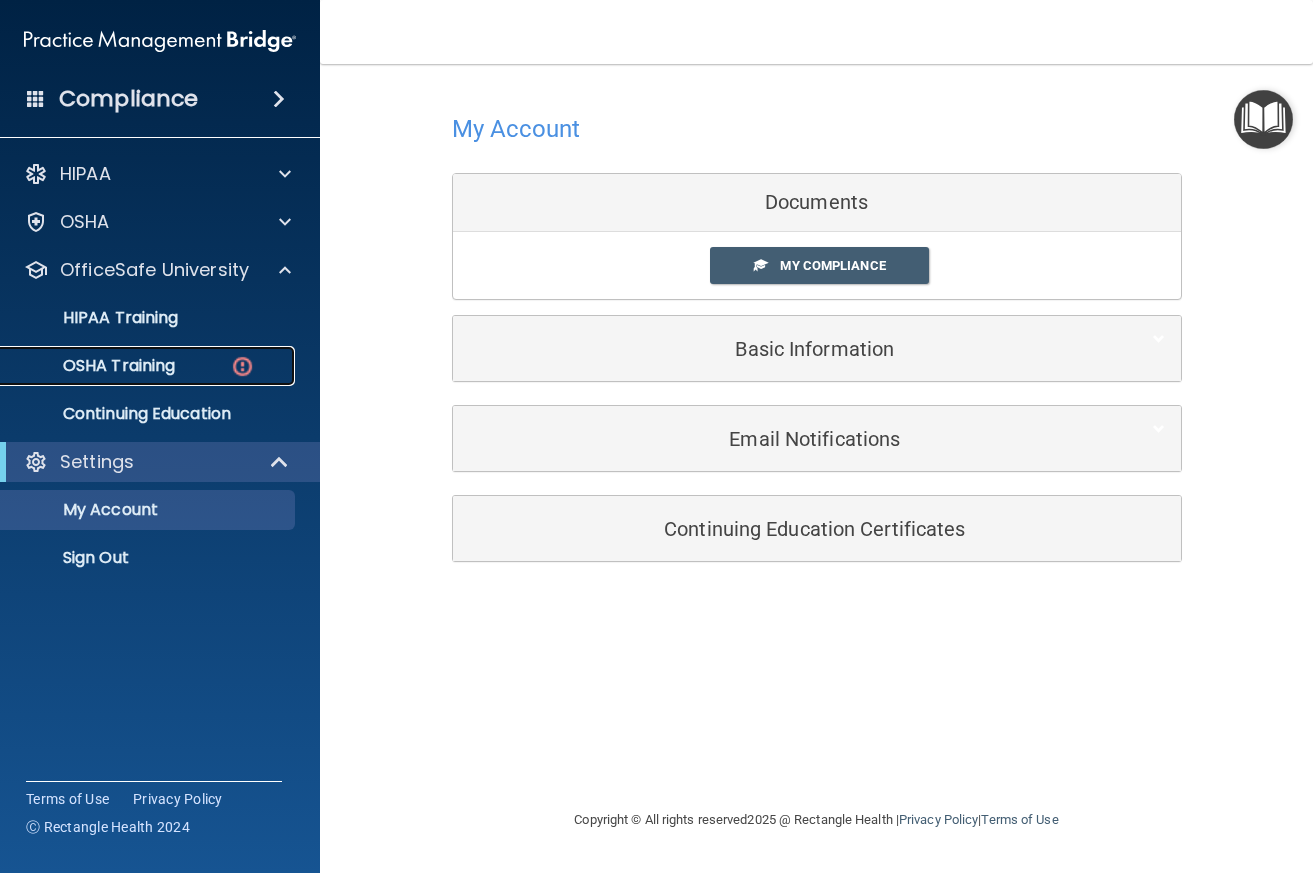 click on "OSHA Training" at bounding box center (94, 366) 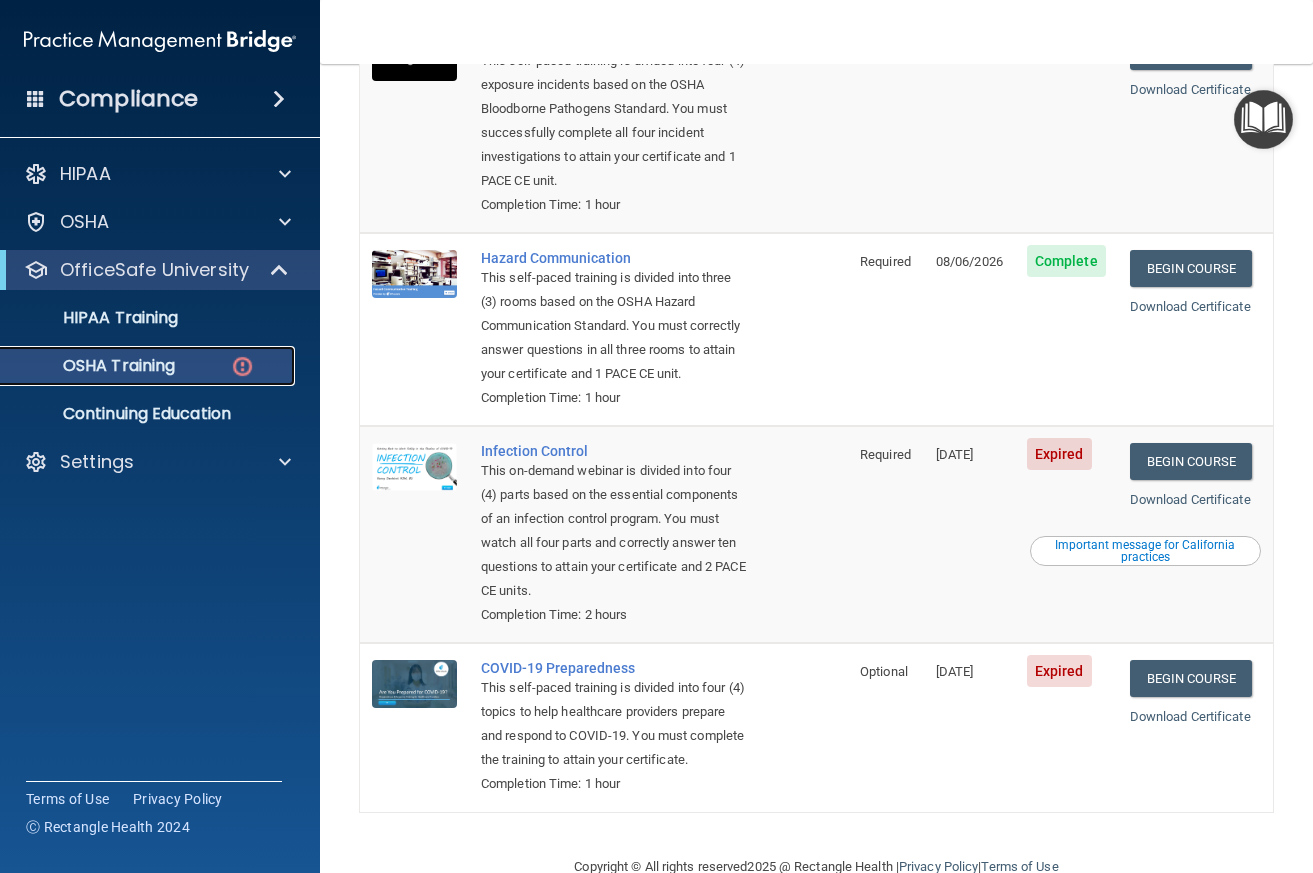 scroll, scrollTop: 300, scrollLeft: 0, axis: vertical 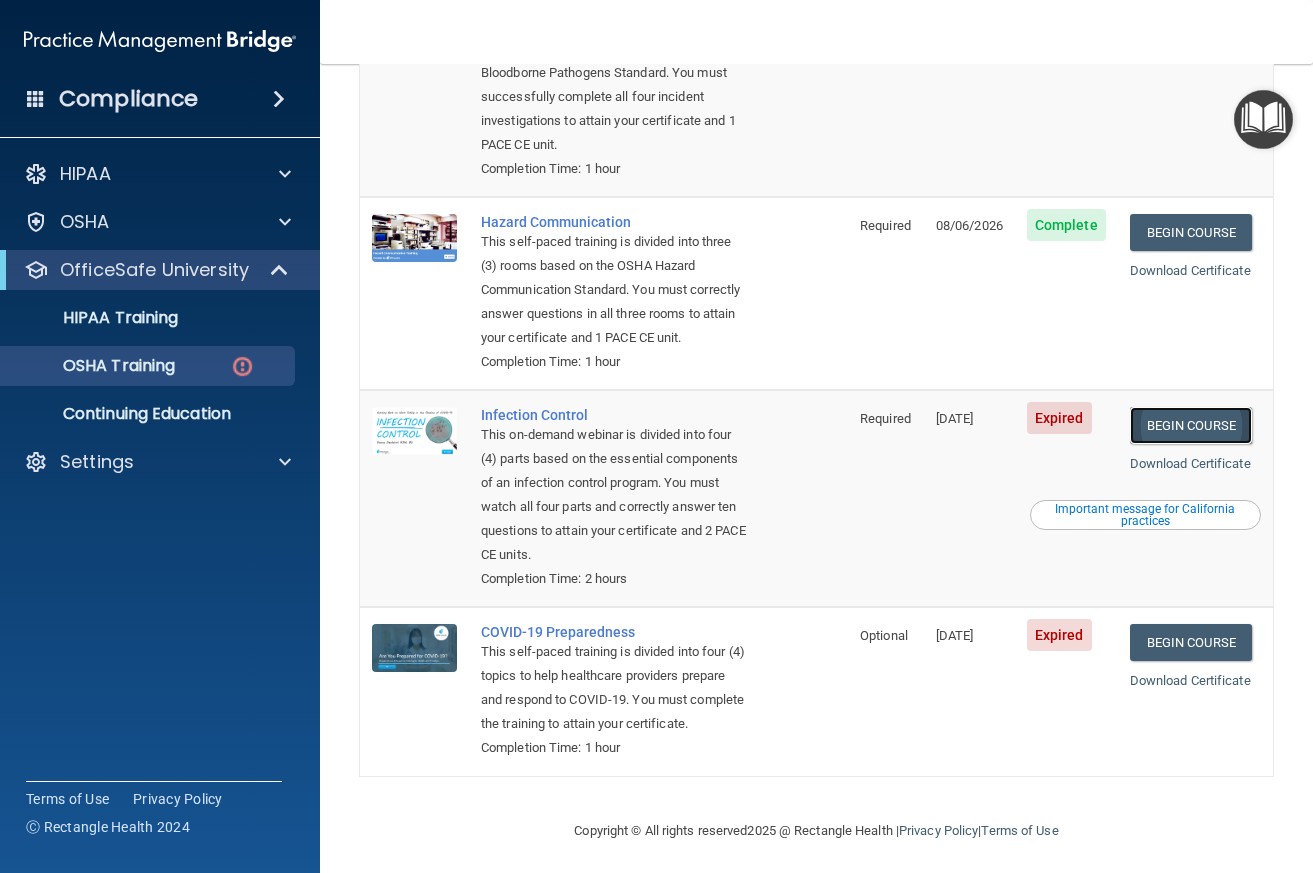 click on "Begin Course" at bounding box center [1191, 425] 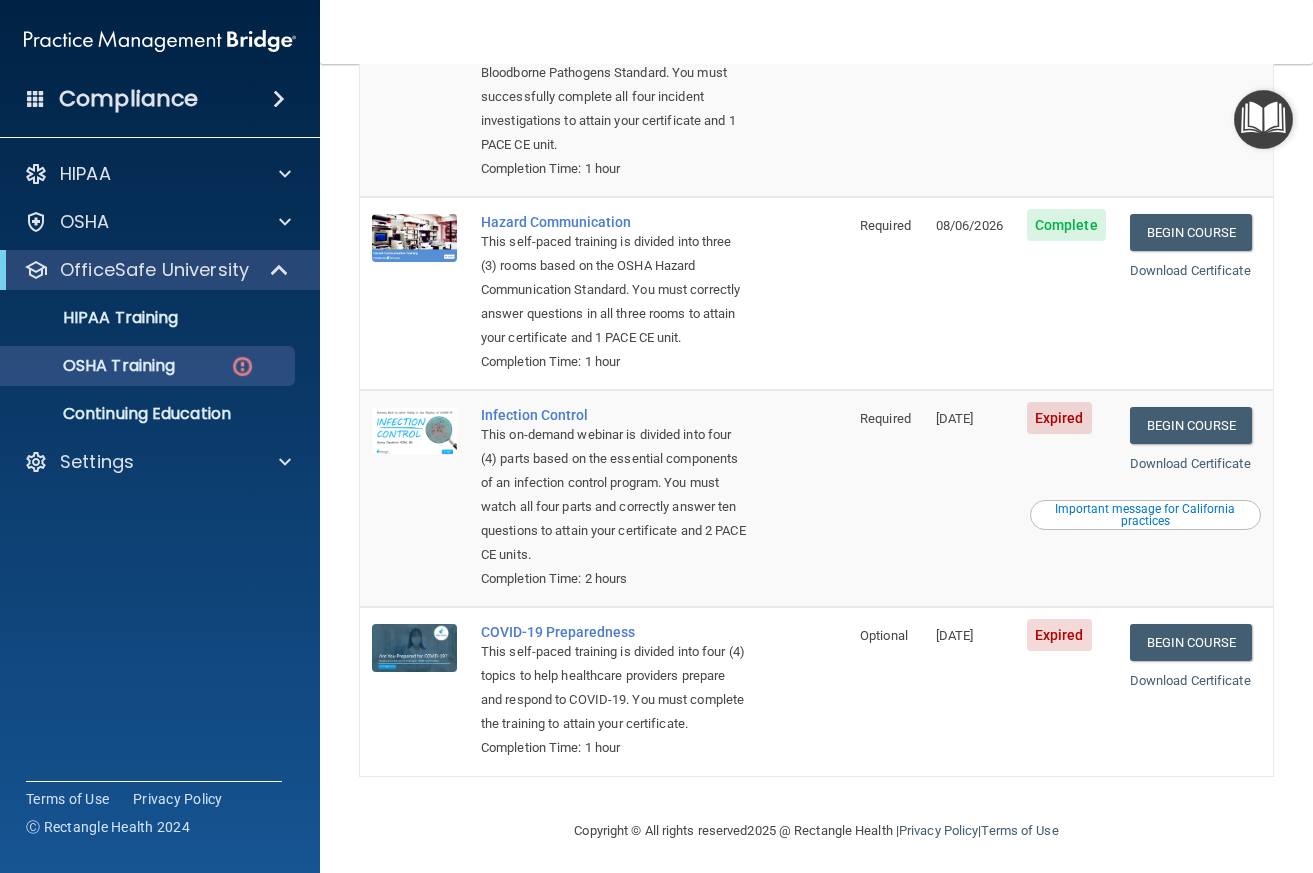 click on "Complete" at bounding box center [1066, 88] 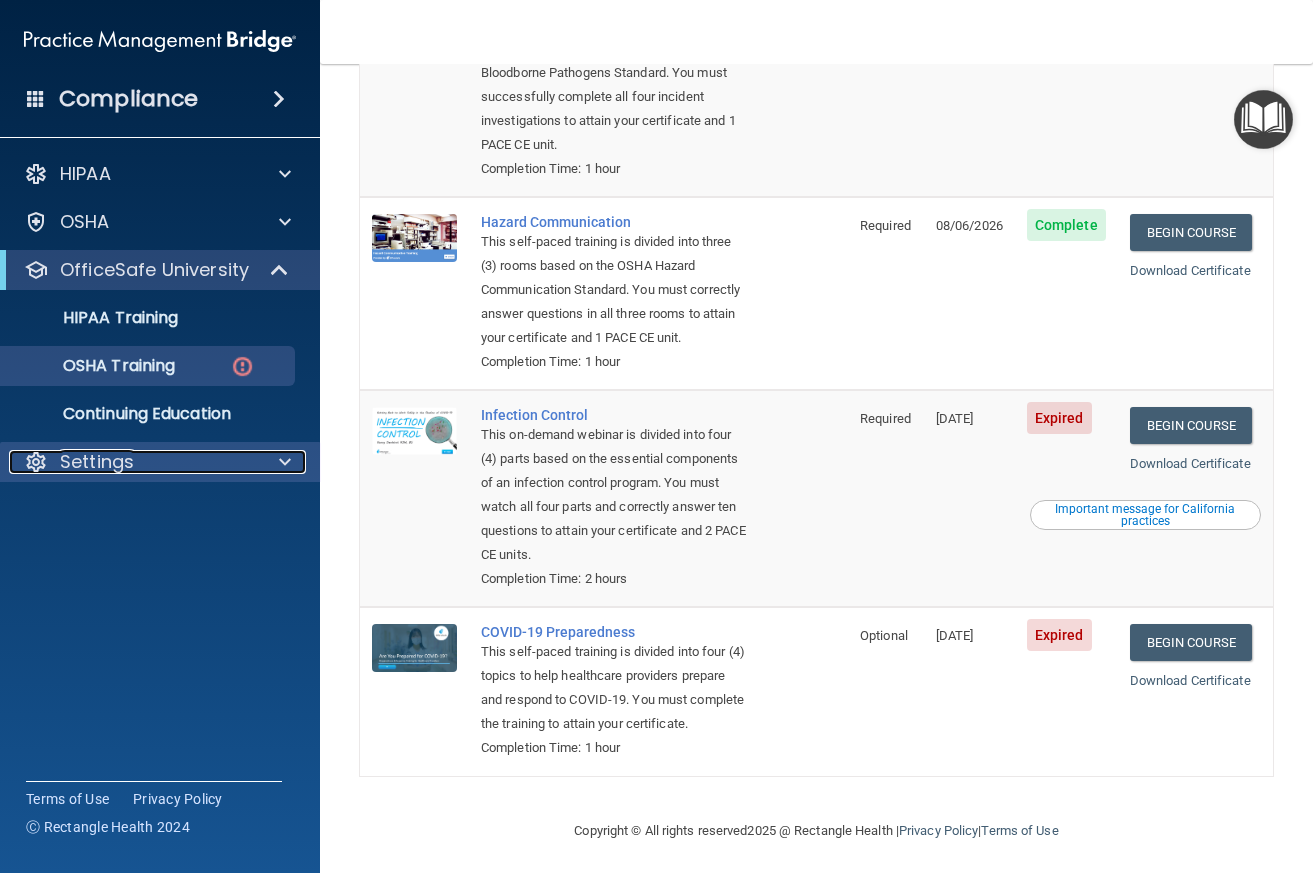 click on "Settings" at bounding box center (97, 462) 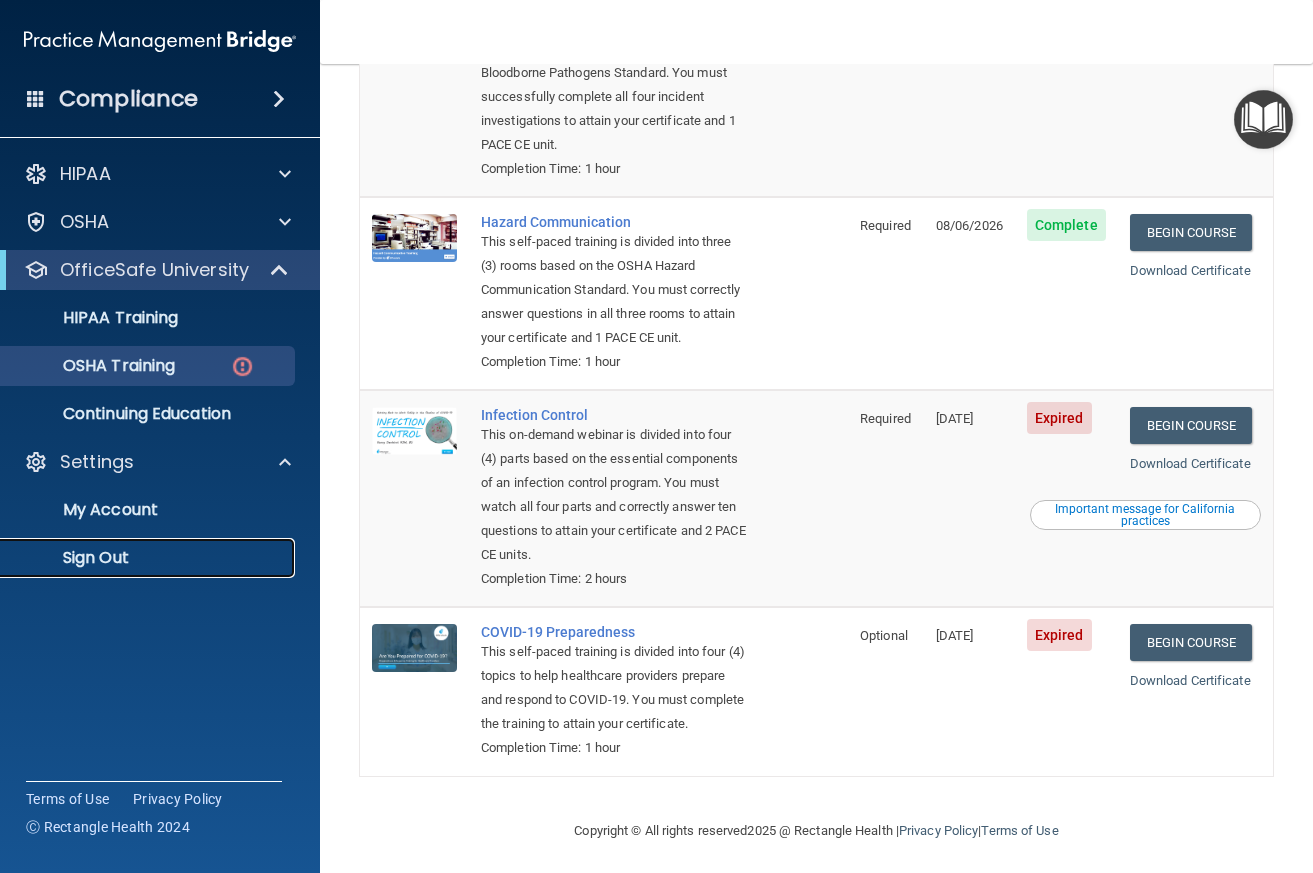 click on "Sign Out" at bounding box center (149, 558) 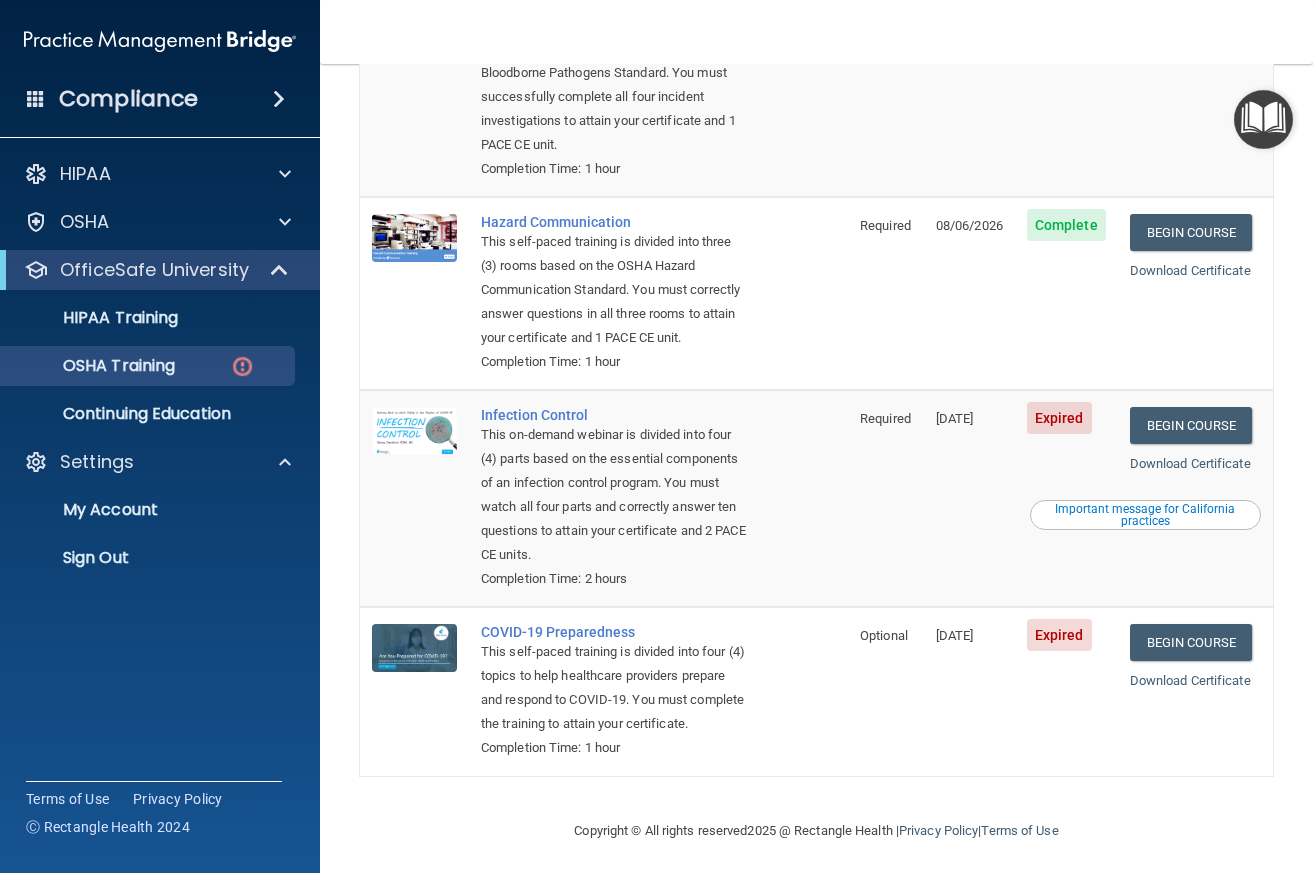 scroll, scrollTop: 0, scrollLeft: 0, axis: both 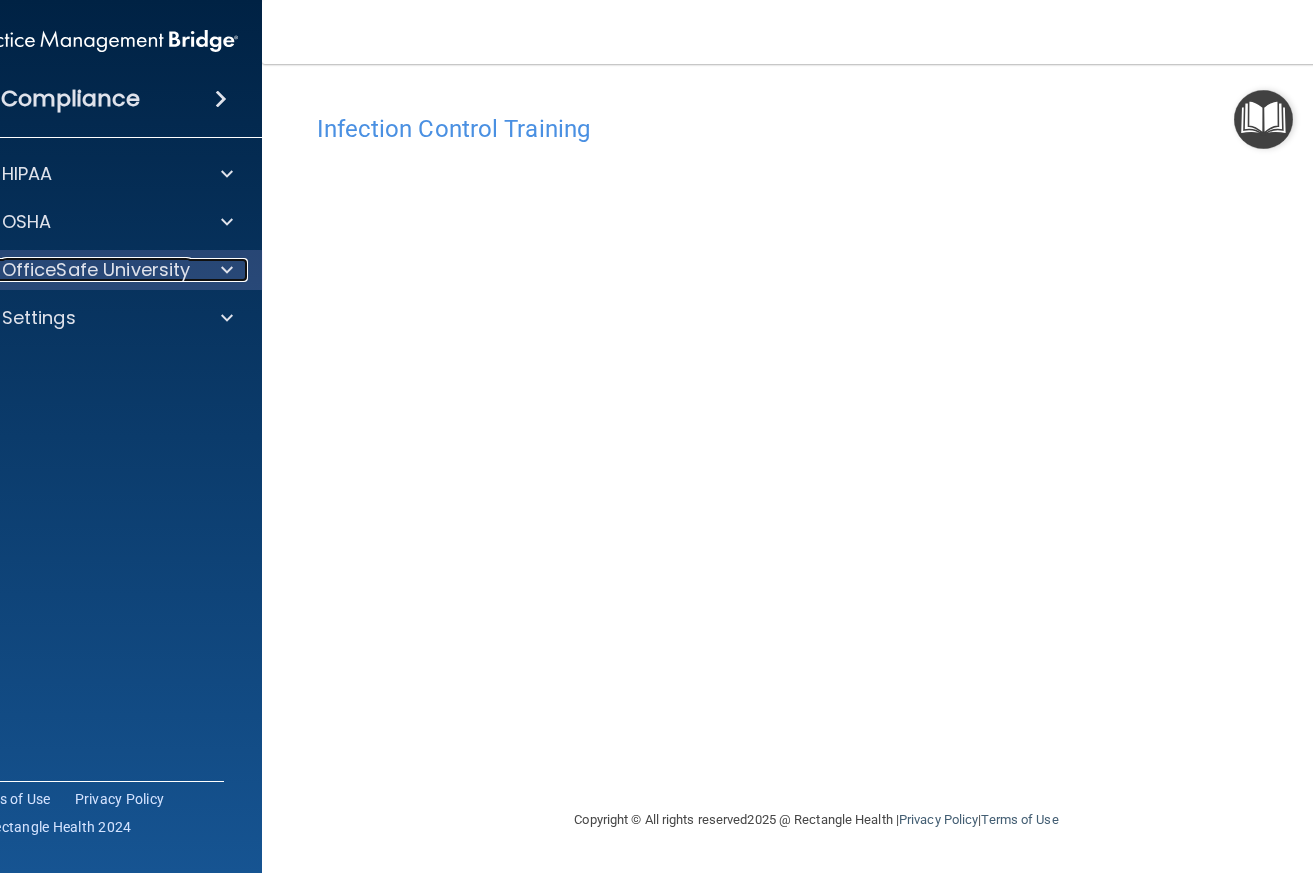 click on "OfficeSafe University" at bounding box center [96, 270] 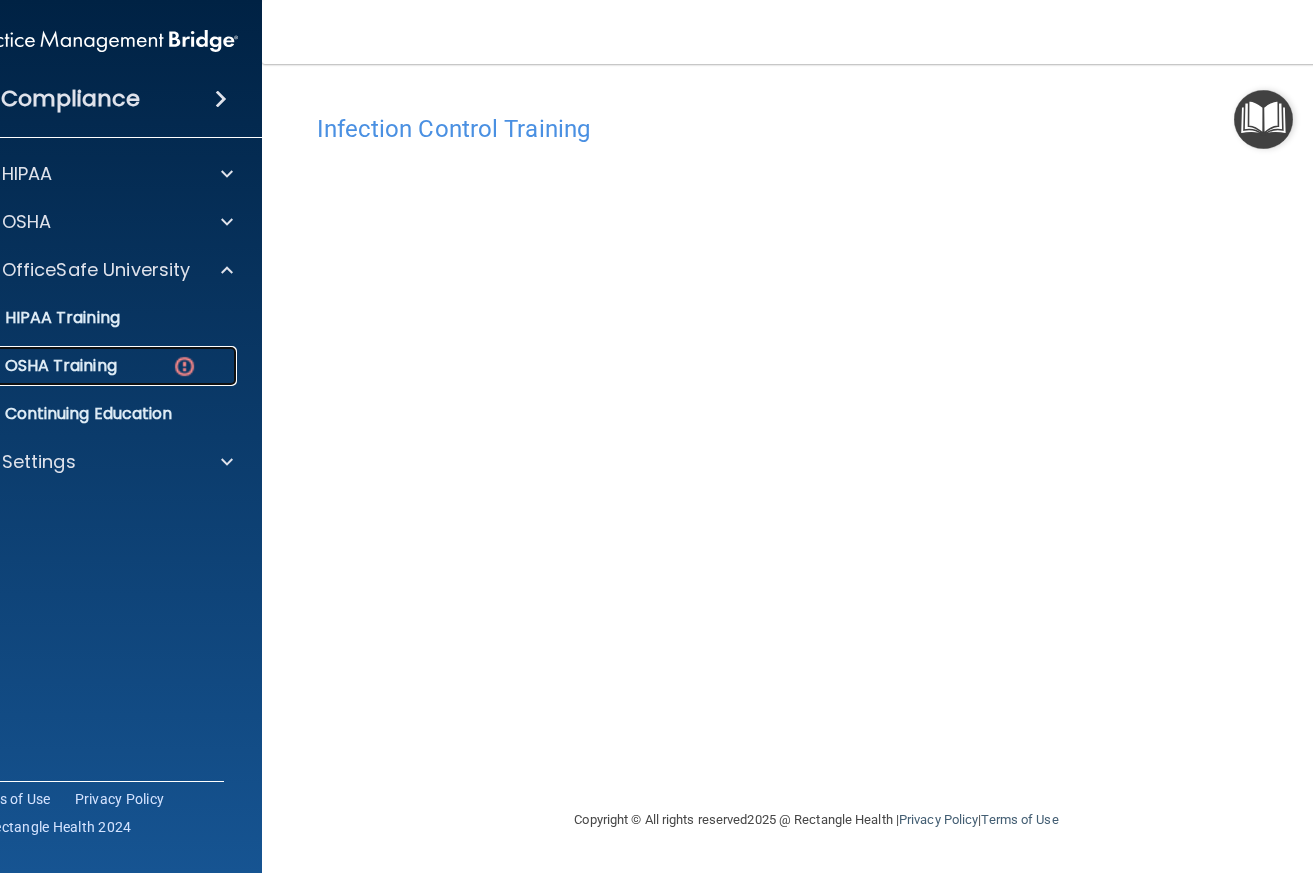 click on "OSHA Training" at bounding box center [79, 366] 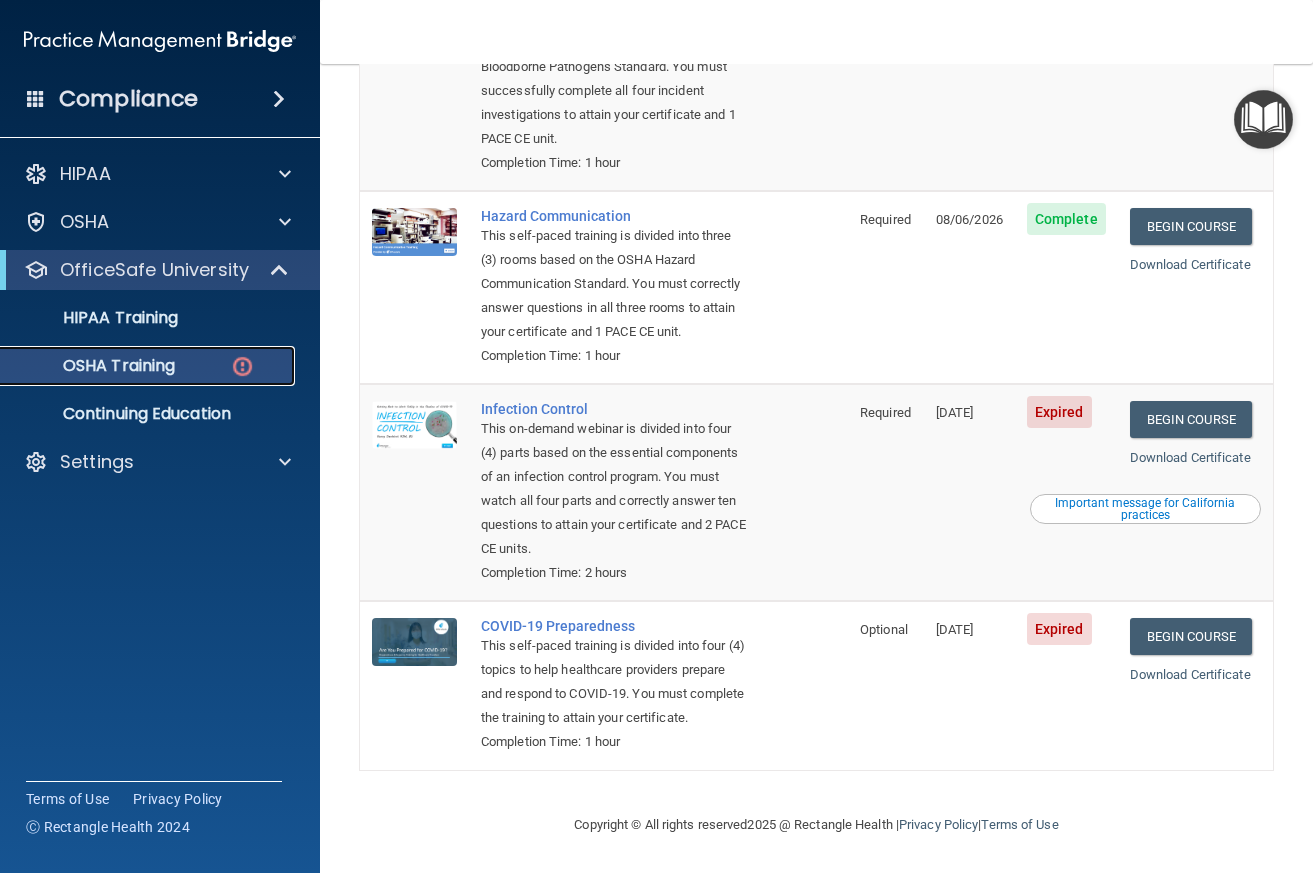 scroll, scrollTop: 383, scrollLeft: 0, axis: vertical 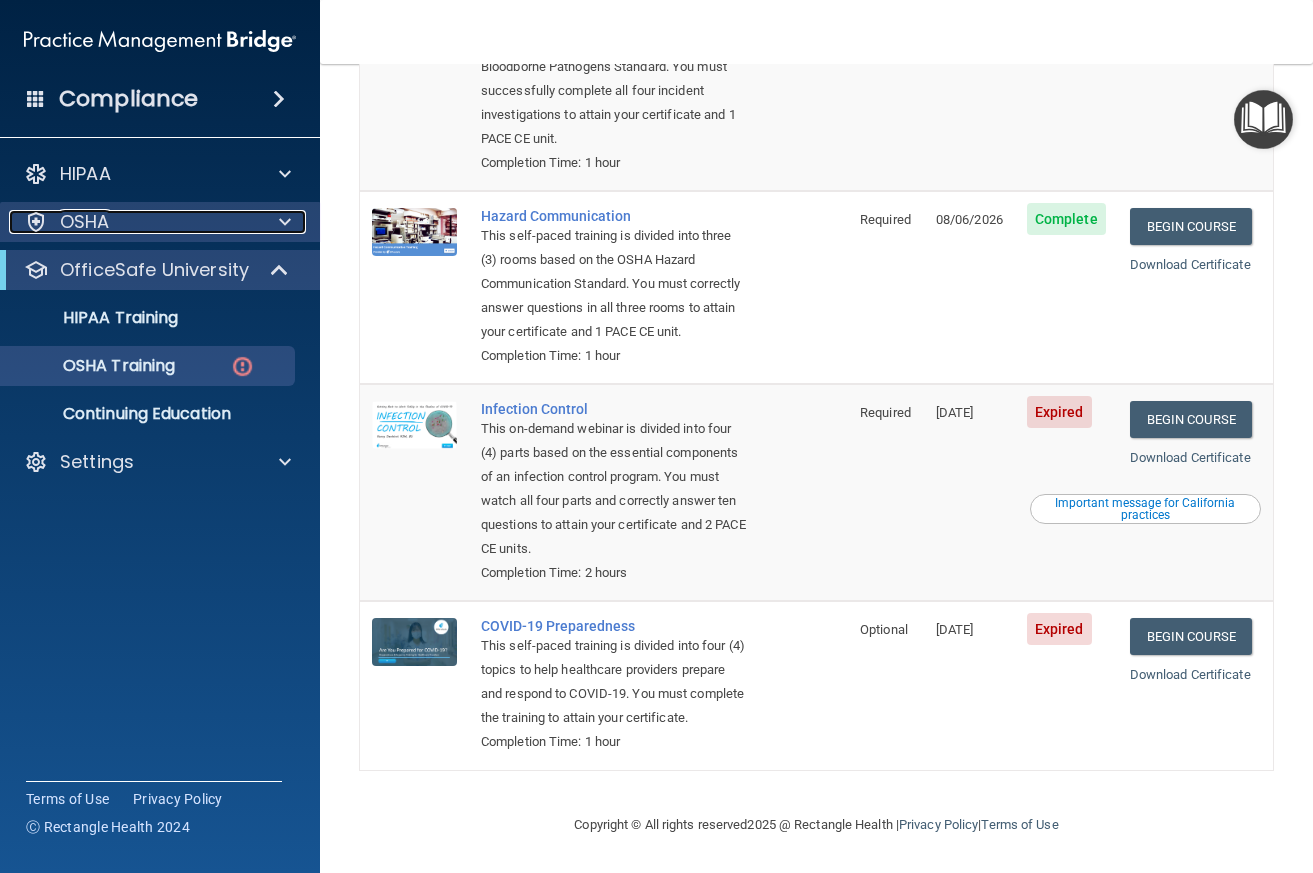 click on "OSHA" at bounding box center [133, 222] 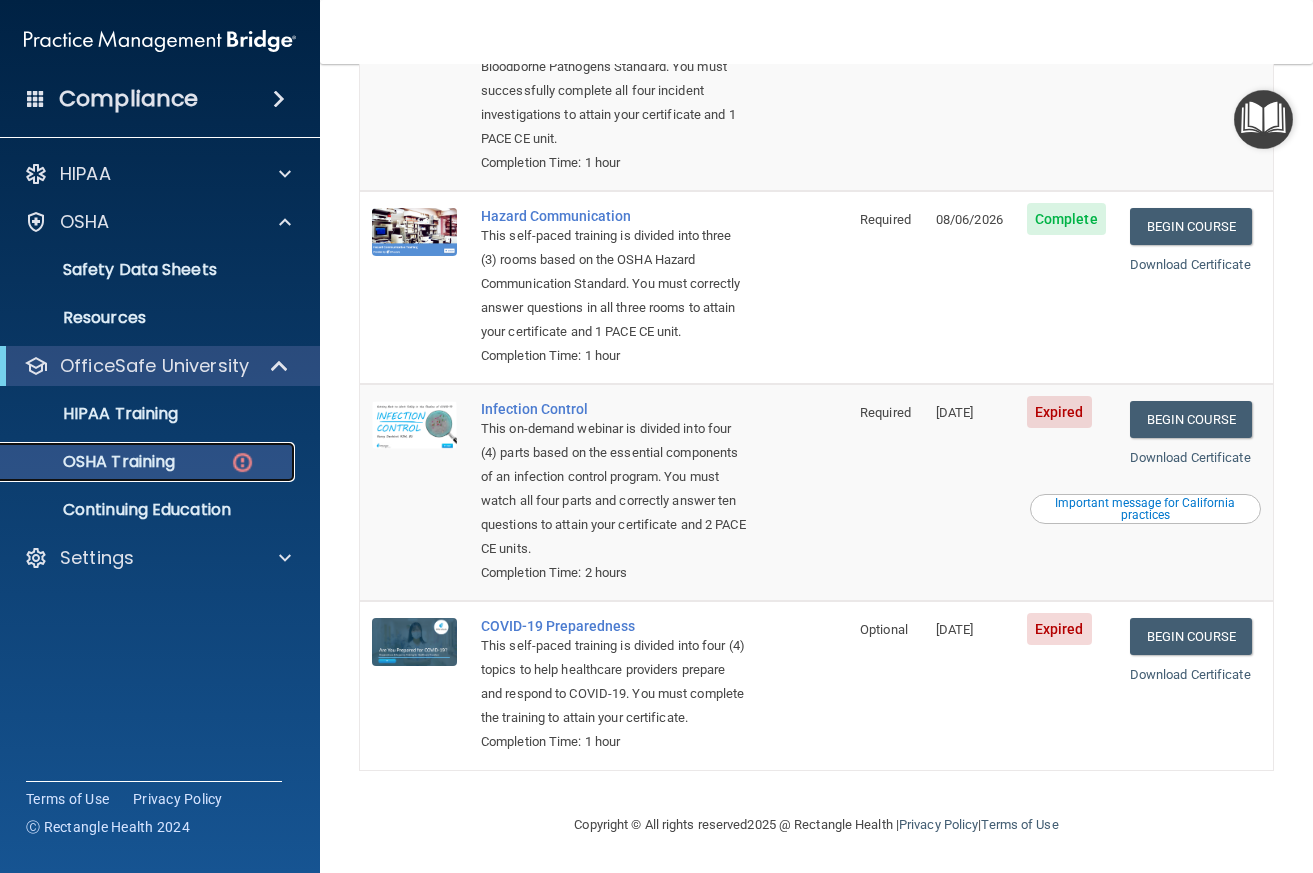 click on "OSHA Training" at bounding box center [94, 462] 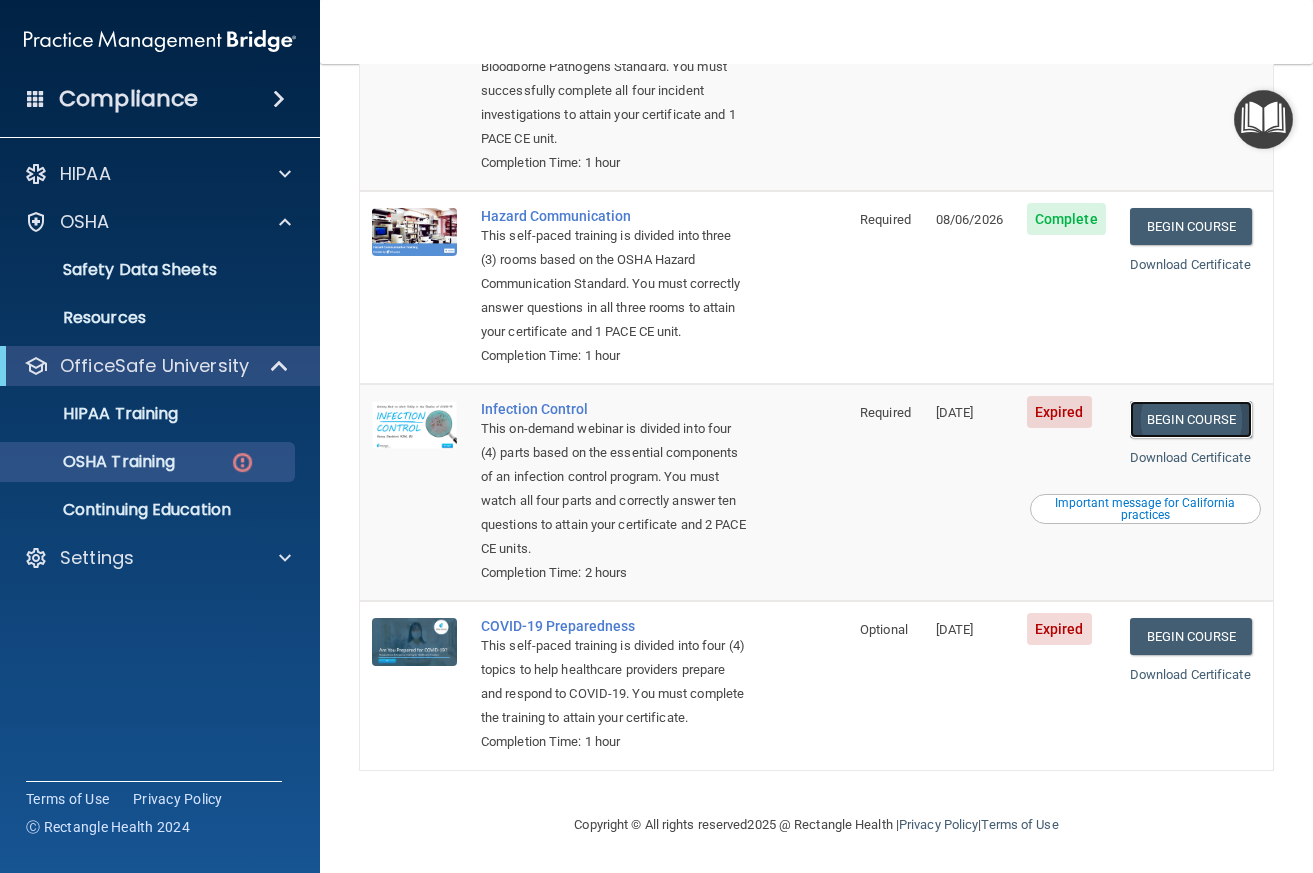 click on "Begin Course" at bounding box center (1191, 419) 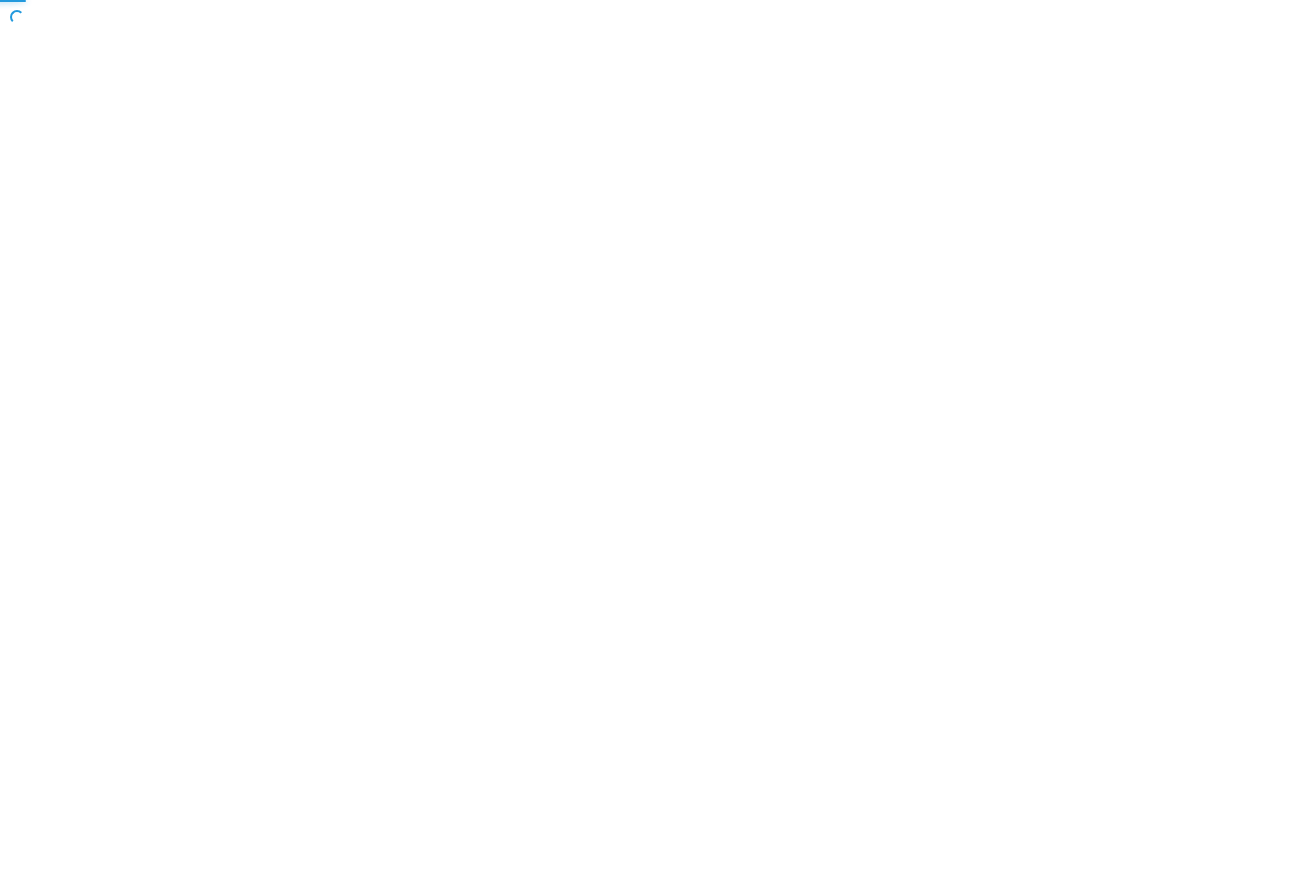 scroll, scrollTop: 0, scrollLeft: 0, axis: both 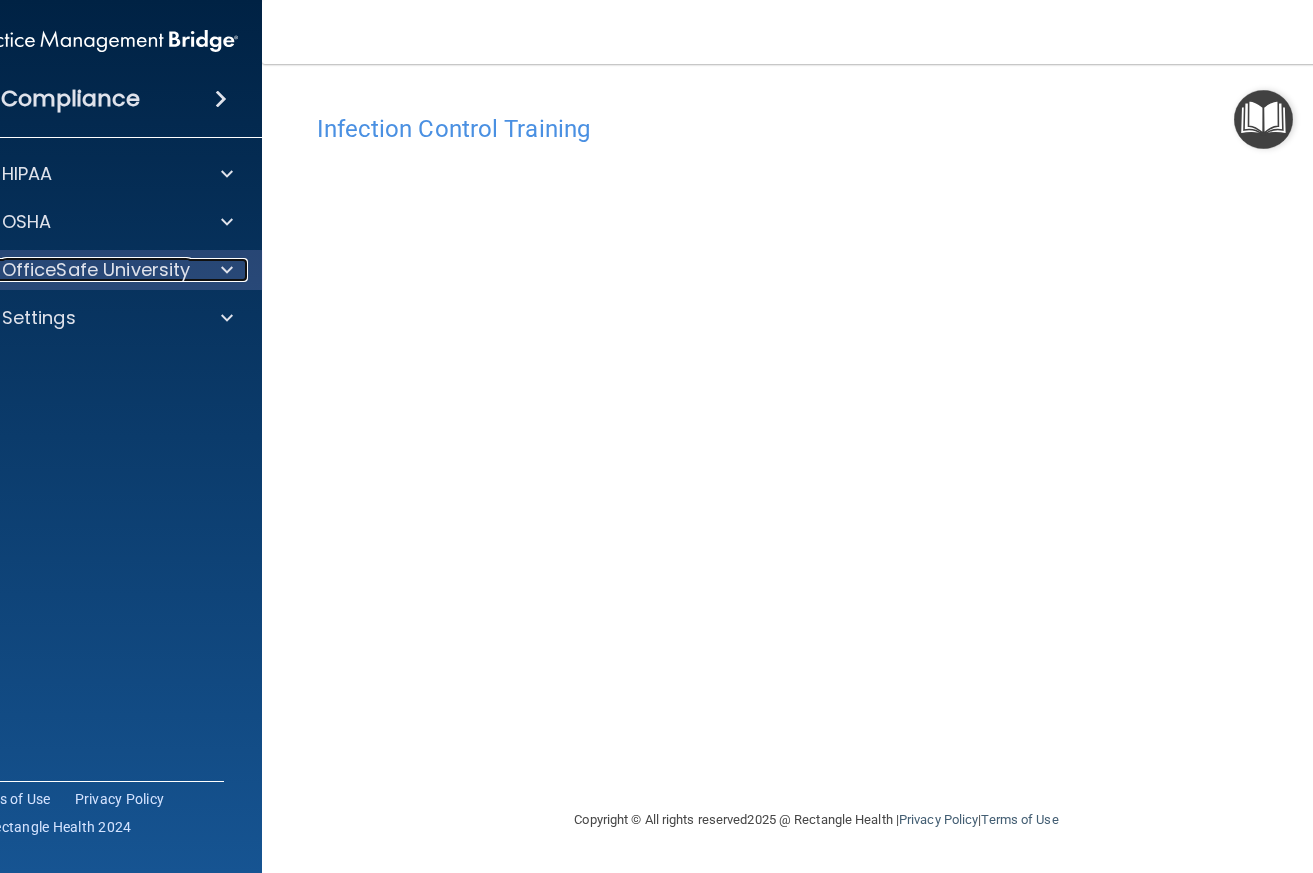 click on "OfficeSafe University" at bounding box center (96, 270) 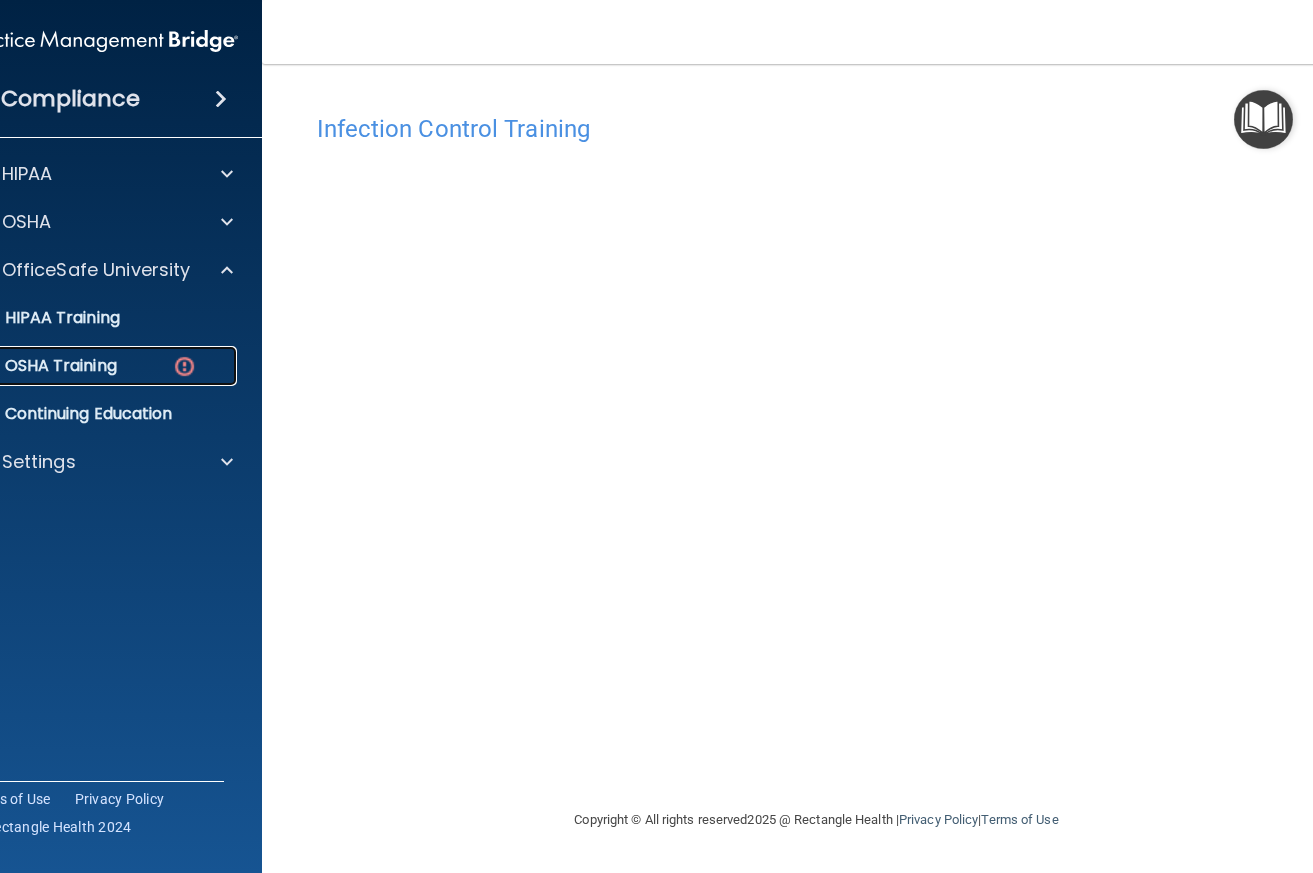 click on "OSHA Training" at bounding box center [91, 366] 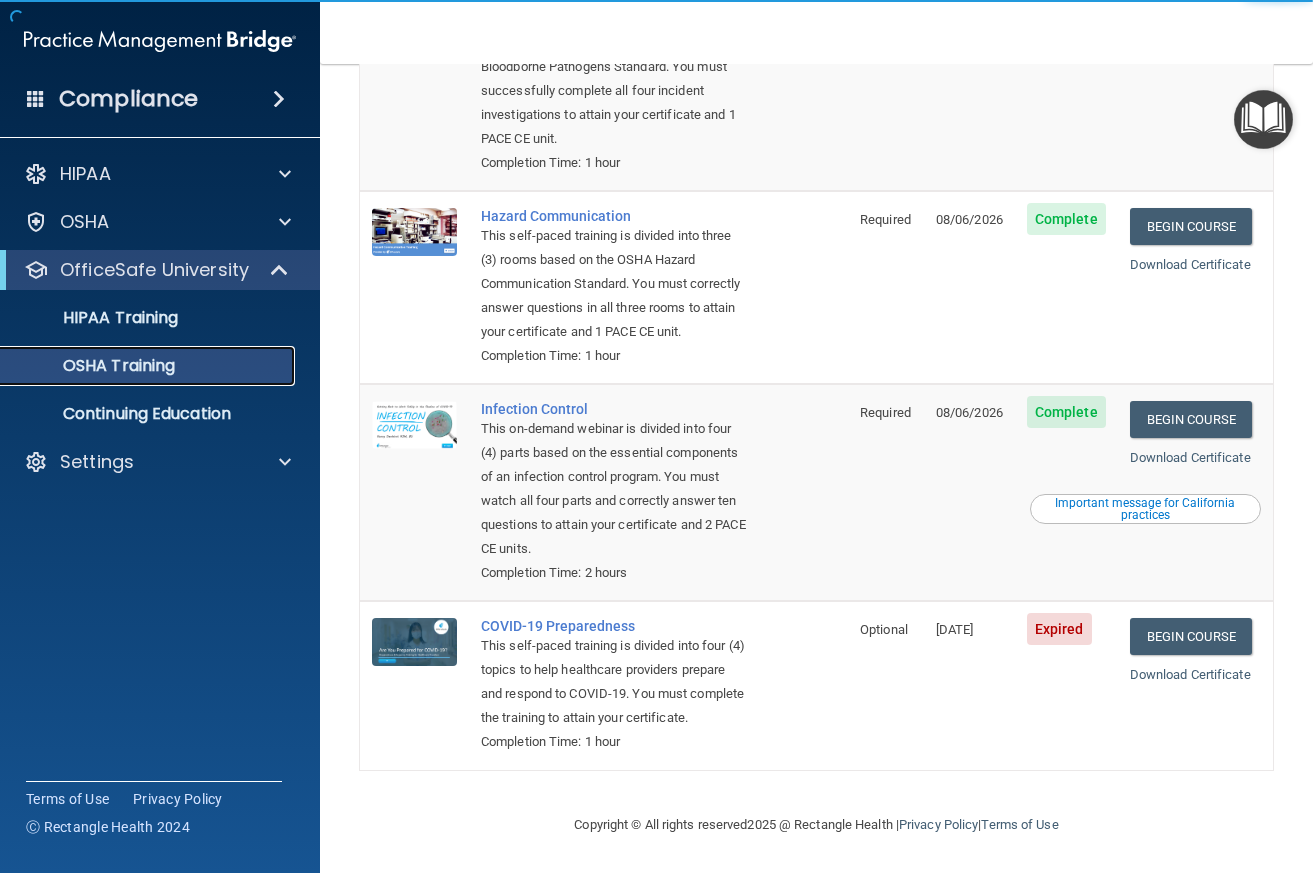 scroll, scrollTop: 327, scrollLeft: 0, axis: vertical 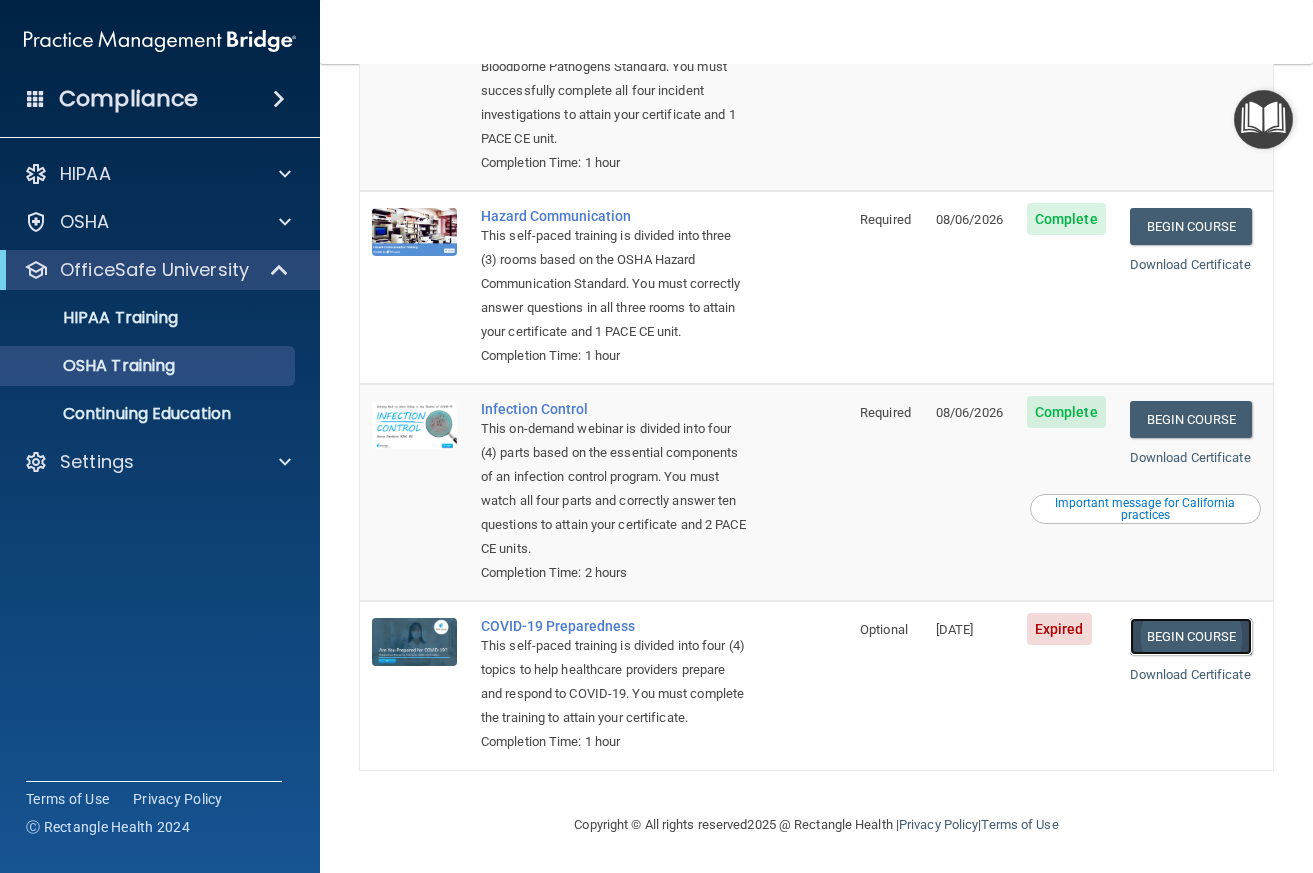 click on "Begin Course" at bounding box center (1191, 636) 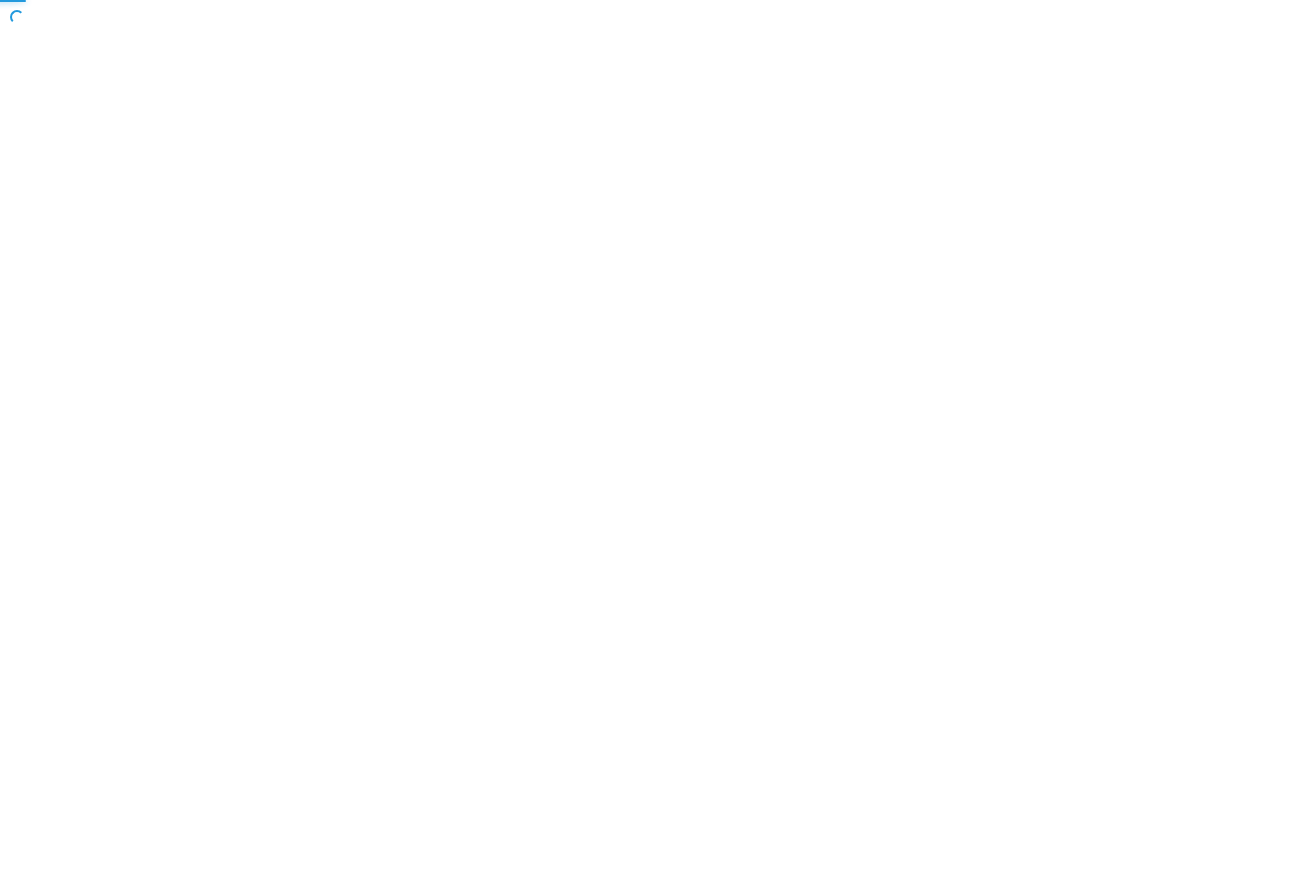 scroll, scrollTop: 0, scrollLeft: 0, axis: both 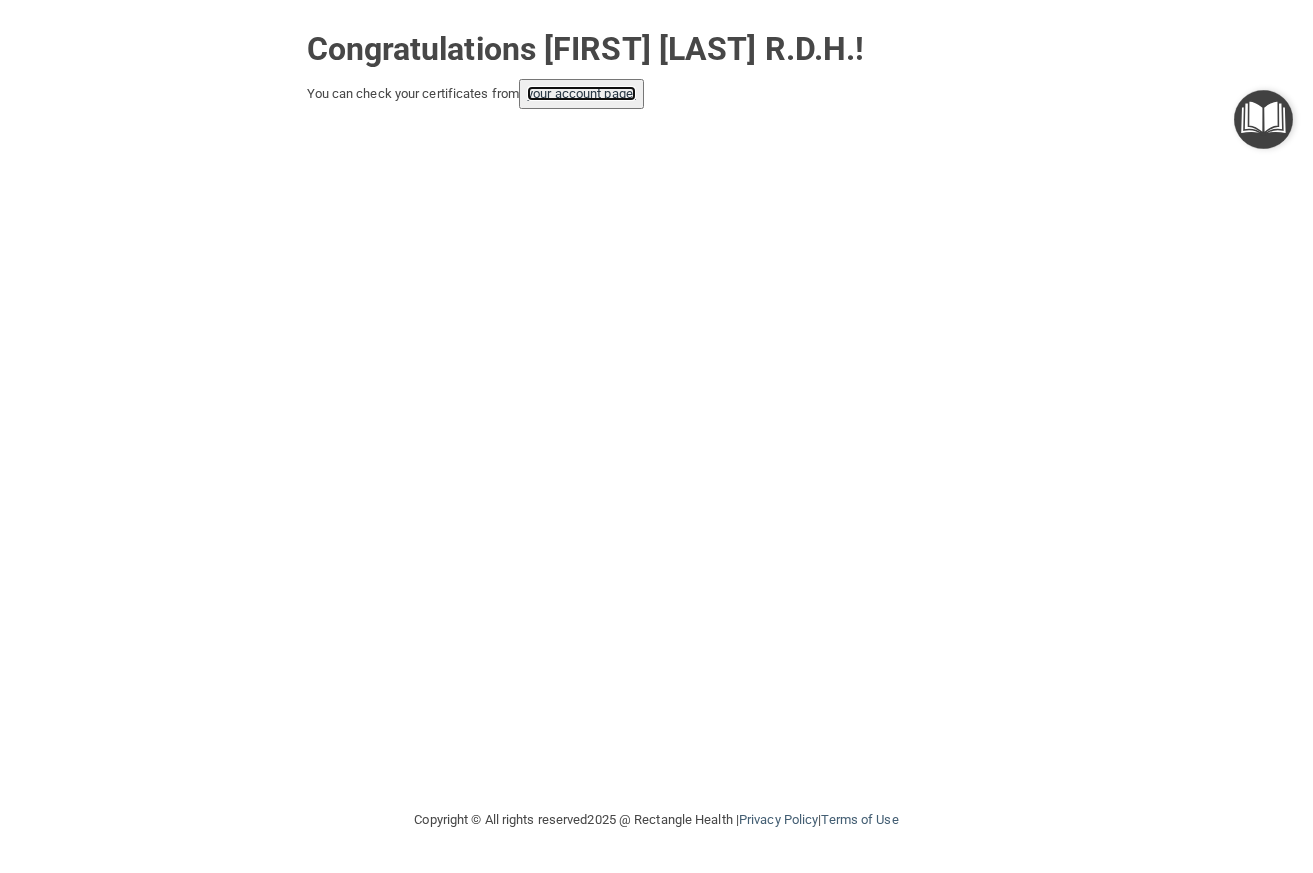 click on "your account page!" at bounding box center [581, 93] 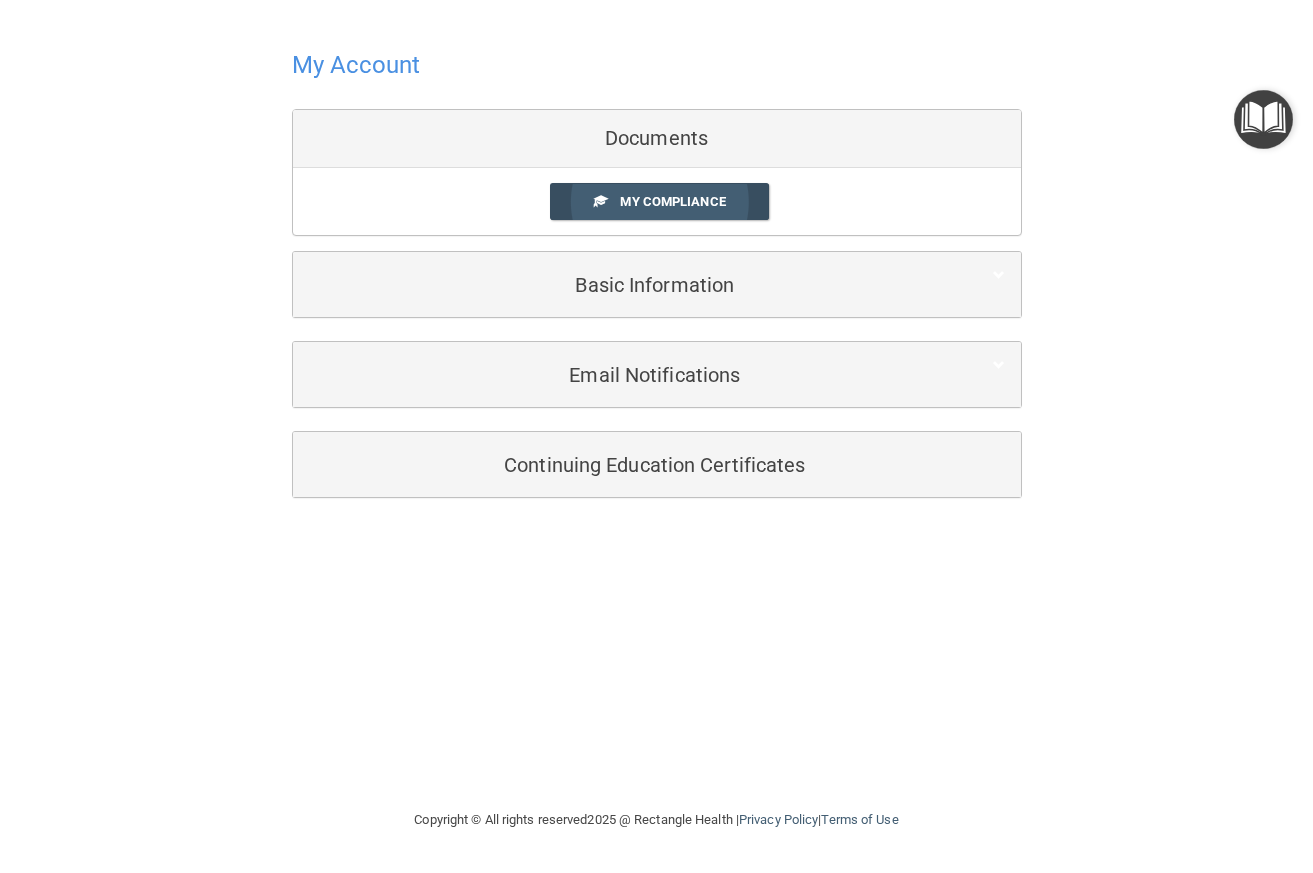 click on "My Compliance" at bounding box center (672, 201) 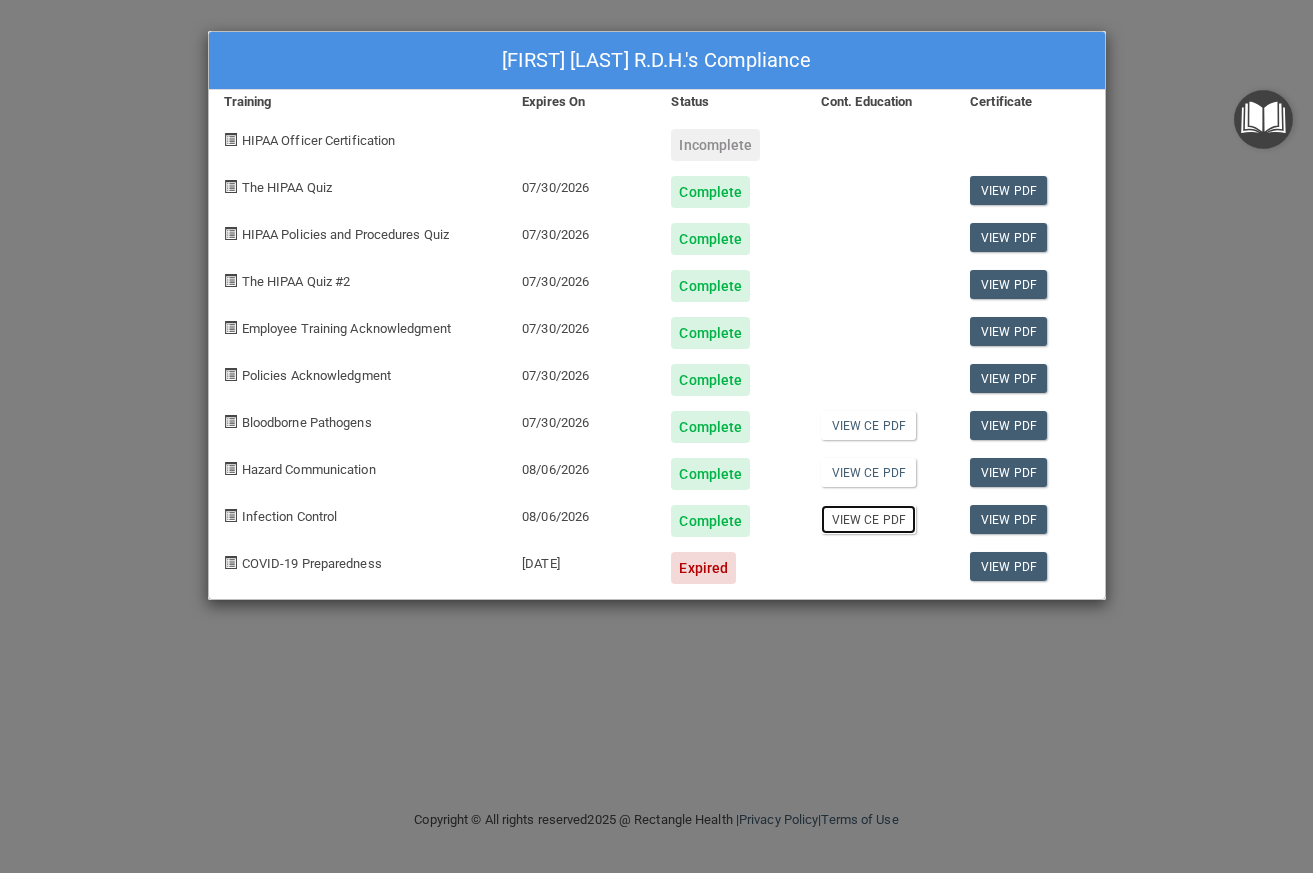 click on "View CE PDF" at bounding box center [868, 519] 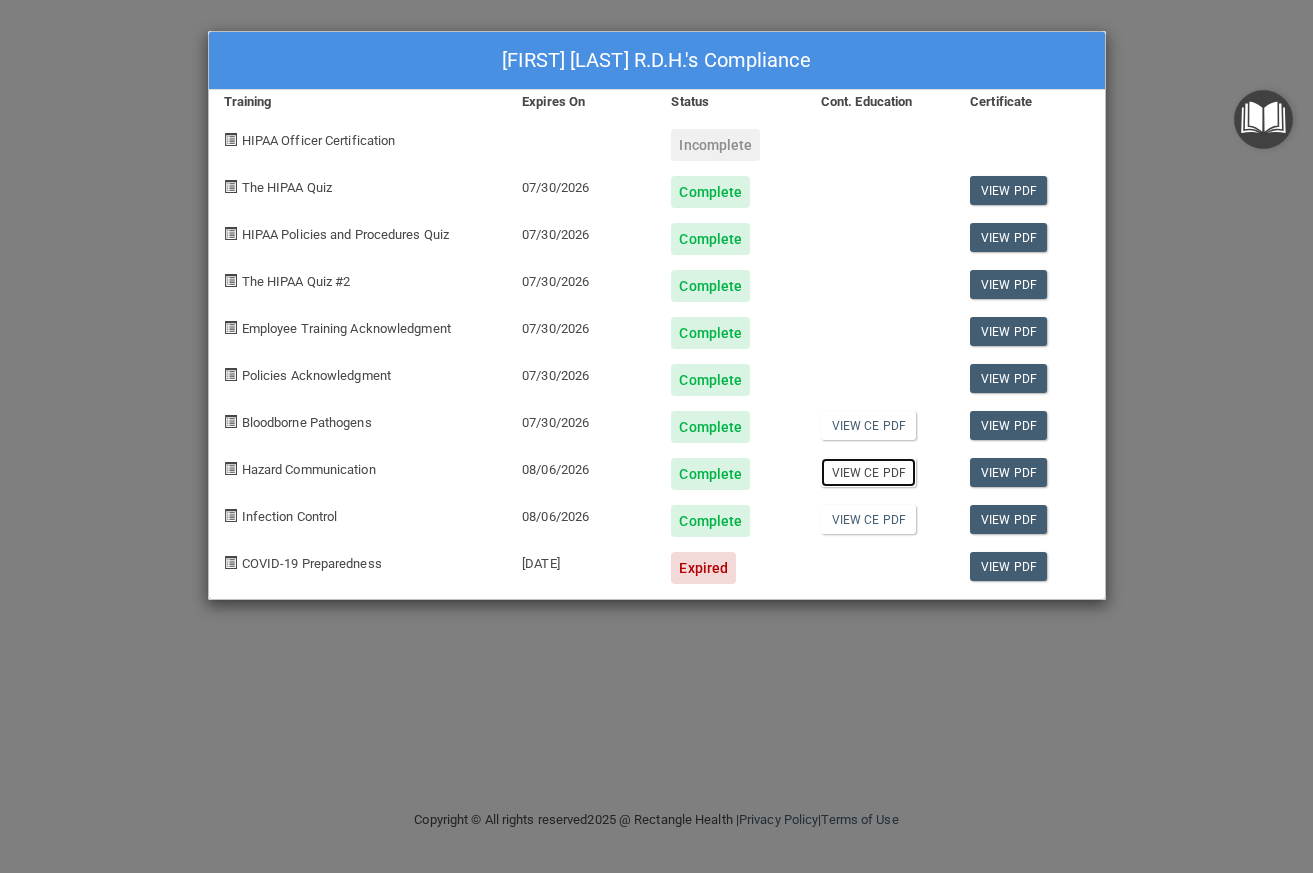 click on "View CE PDF" at bounding box center (868, 472) 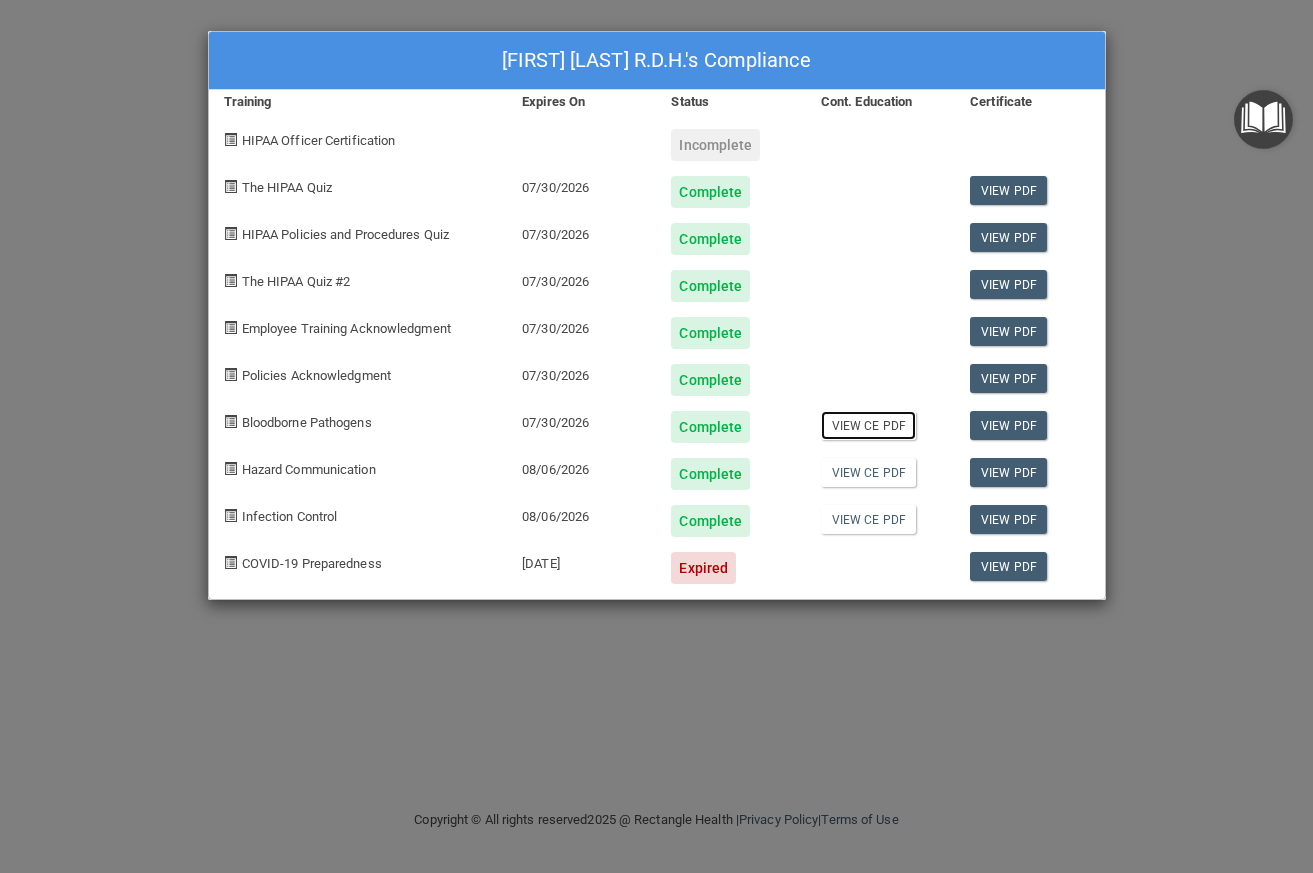 click on "View CE PDF" at bounding box center (868, 425) 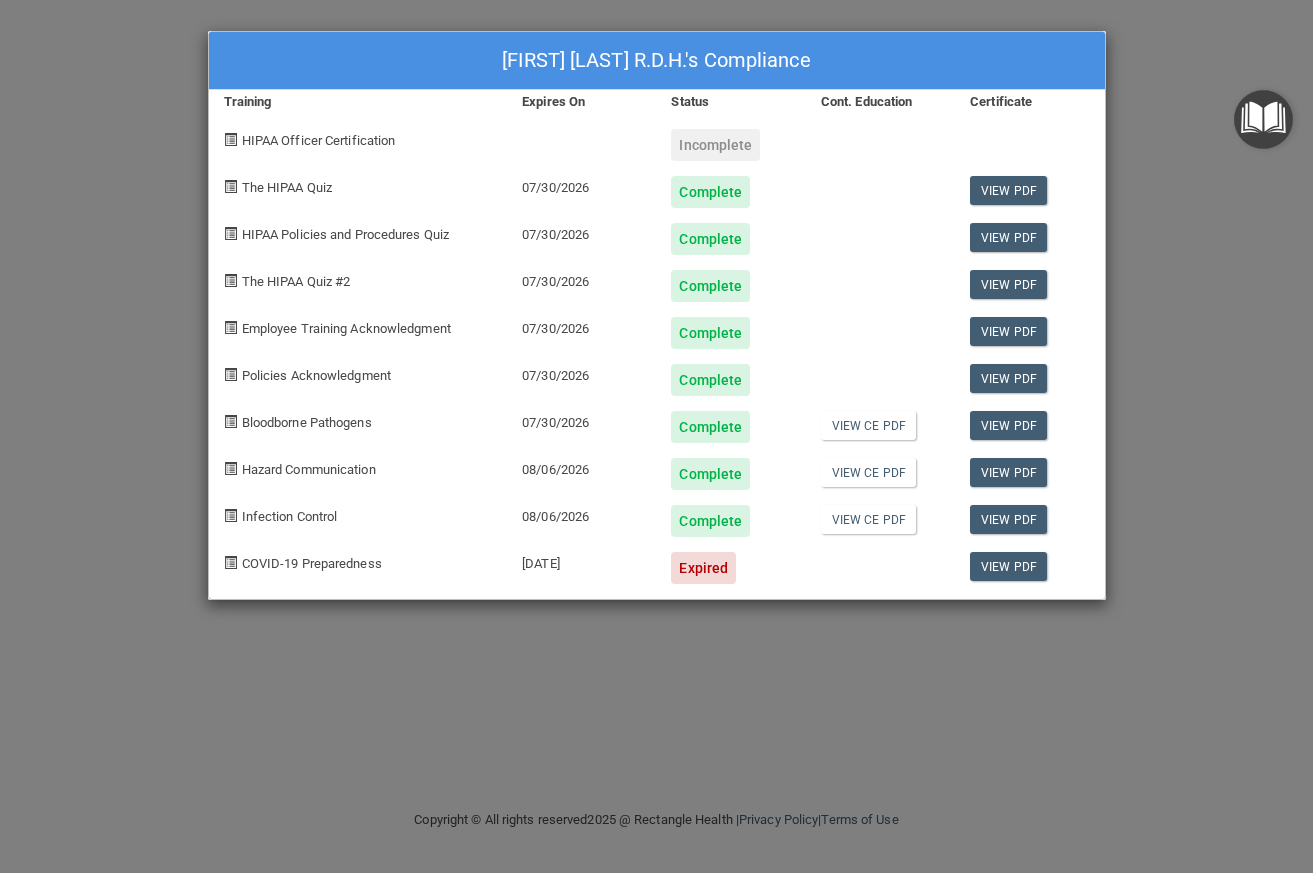 click on "Erin Cooley Stevens R.D.H.'s Compliance      Training   Expires On   Status   Cont. Education   Certificate         HIPAA Officer Certification             Incomplete                      The HIPAA Quiz      07/30/2026       Complete              View PDF         HIPAA Policies and Procedures Quiz      07/30/2026       Complete              View PDF         The HIPAA Quiz #2      07/30/2026       Complete              View PDF         Employee Training Acknowledgment      07/30/2026       Complete              View PDF         Policies Acknowledgment      07/30/2026       Complete              View PDF         Bloodborne Pathogens      07/30/2026       Complete        View CE PDF       View PDF         Hazard Communication      08/06/2026       Complete        View CE PDF       View PDF         Infection Control      08/06/2026       Complete        View CE PDF       View PDF         COVID-19 Preparedness      11/09/2024       Expired              View PDF" at bounding box center [656, 436] 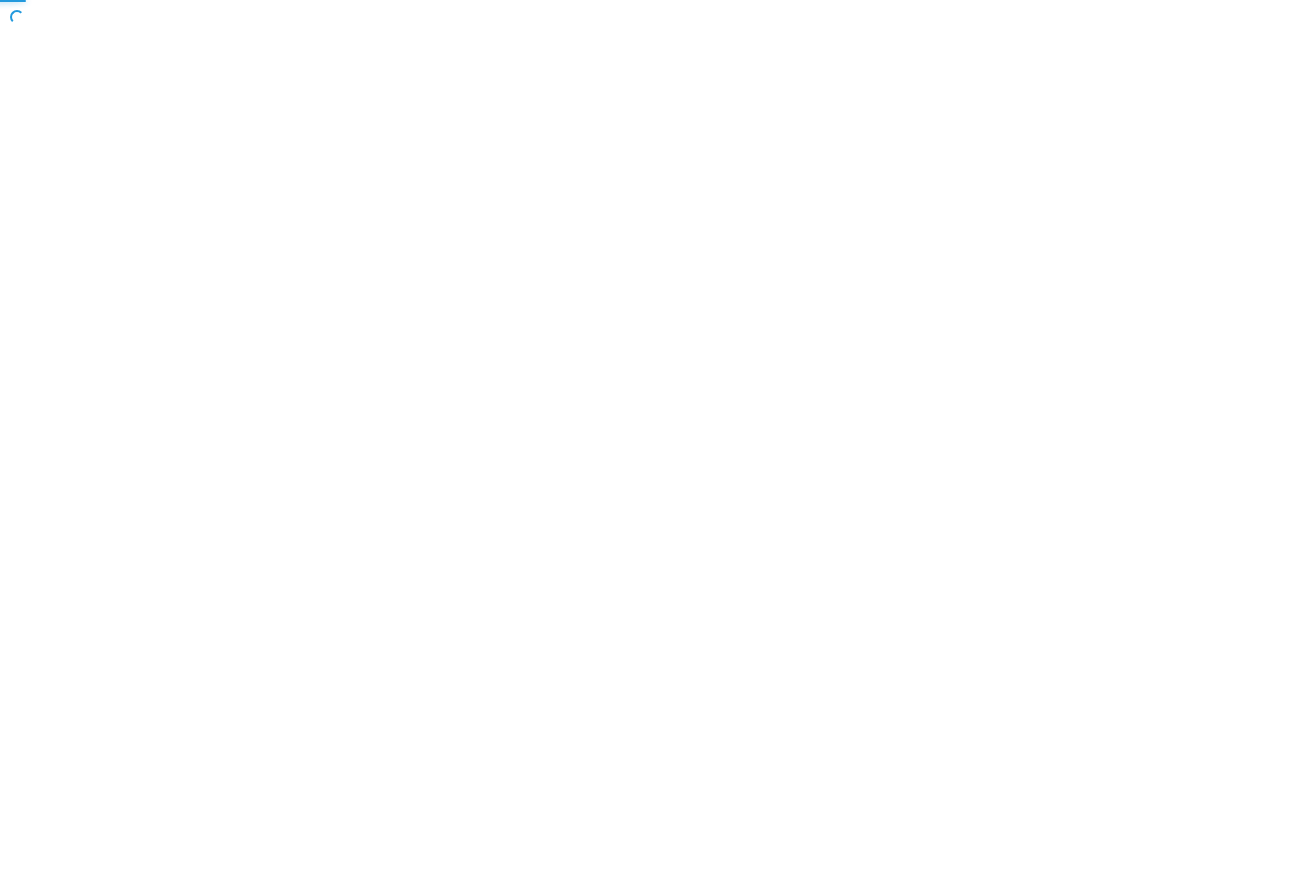 scroll, scrollTop: 0, scrollLeft: 0, axis: both 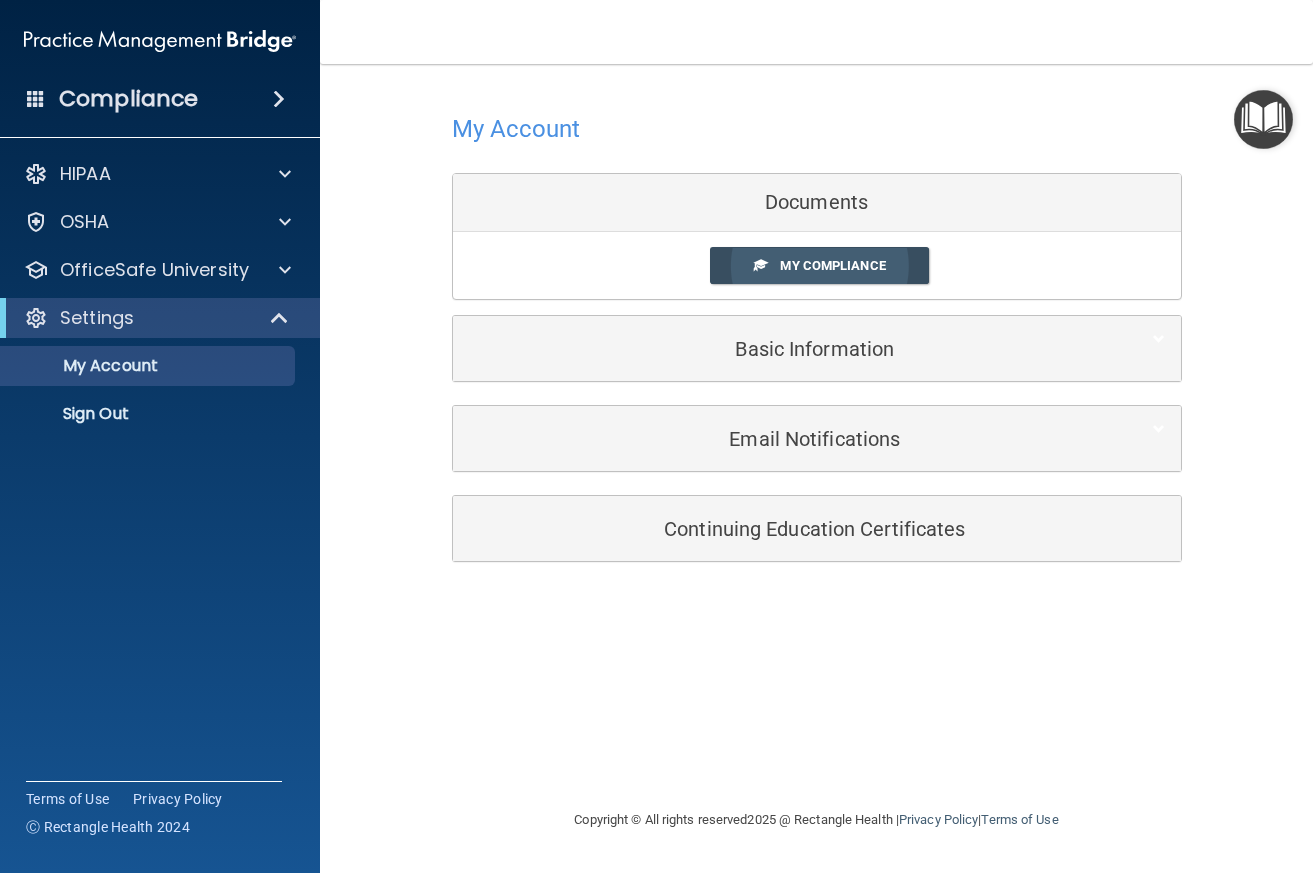 click at bounding box center [760, 264] 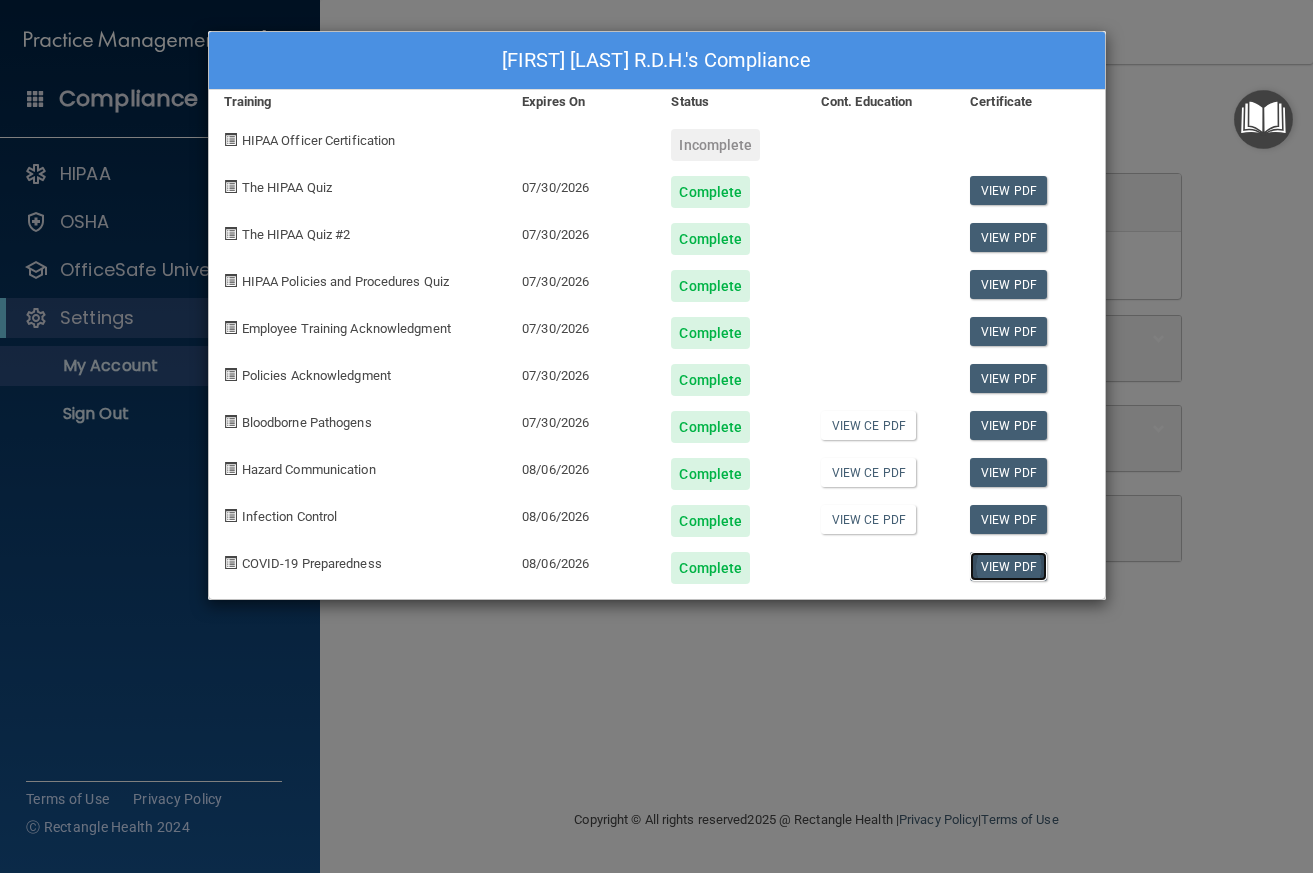 click on "View PDF" at bounding box center [1008, 566] 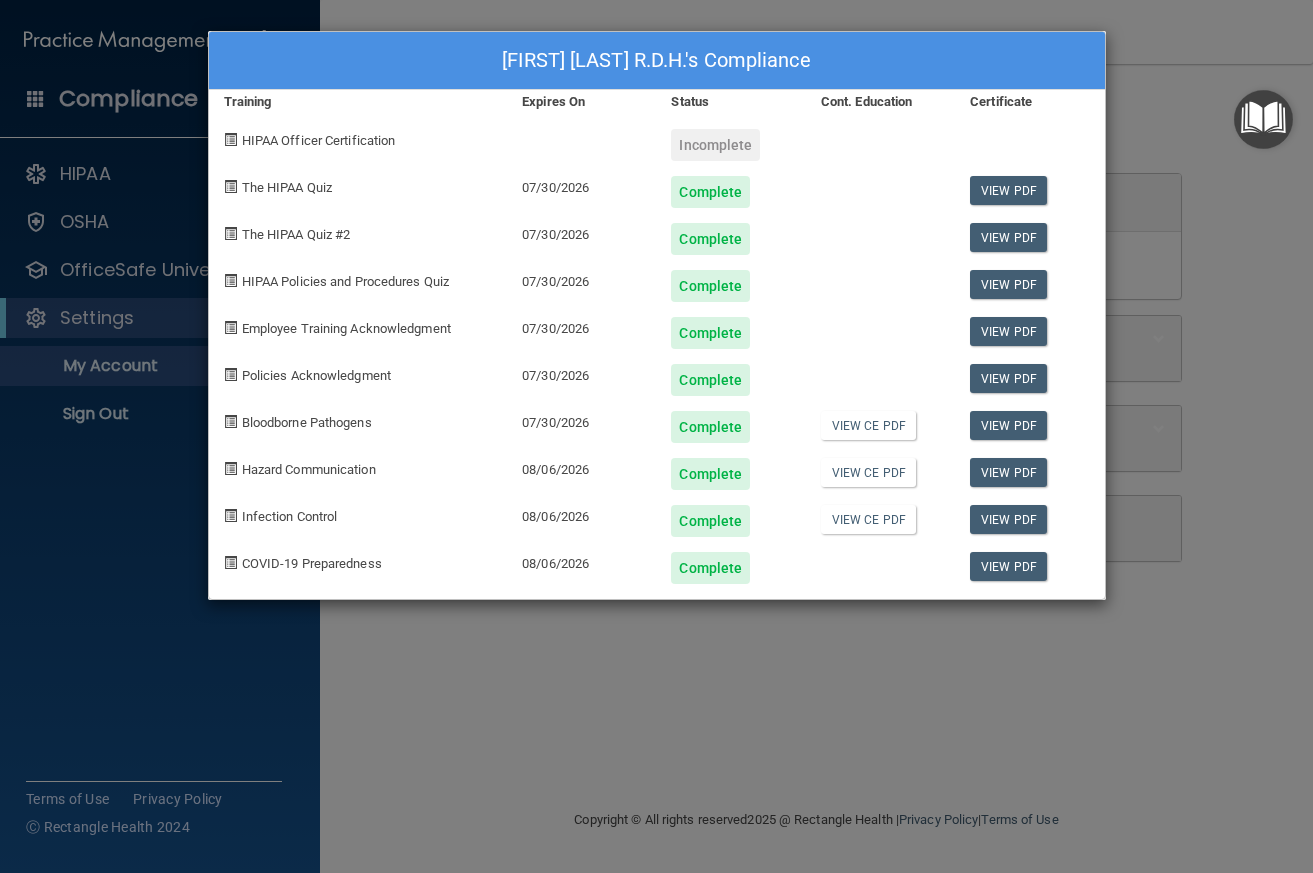 click on "[FIRST] [LAST] R.D.H.'s Compliance      Training   Expires On   Status   Cont. Education   Certificate         HIPAA Officer Certification             Incomplete                      The HIPAA Quiz      [DATE]       Complete              View PDF         The HIPAA Quiz #2      [DATE]       Complete              View PDF         HIPAA Policies and Procedures Quiz      [DATE]       Complete              View PDF         Employee Training Acknowledgment      [DATE]       Complete              View PDF         Policies Acknowledgment      [DATE]       Complete              View PDF         Bloodborne Pathogens      [DATE]       Complete        View CE PDF       View PDF         Hazard Communication      [DATE]       Complete        View CE PDF       View PDF         Infection Control      [DATE]       Complete        View CE PDF       View PDF         COVID-19 Preparedness      [DATE]       Complete              View PDF" at bounding box center [656, 436] 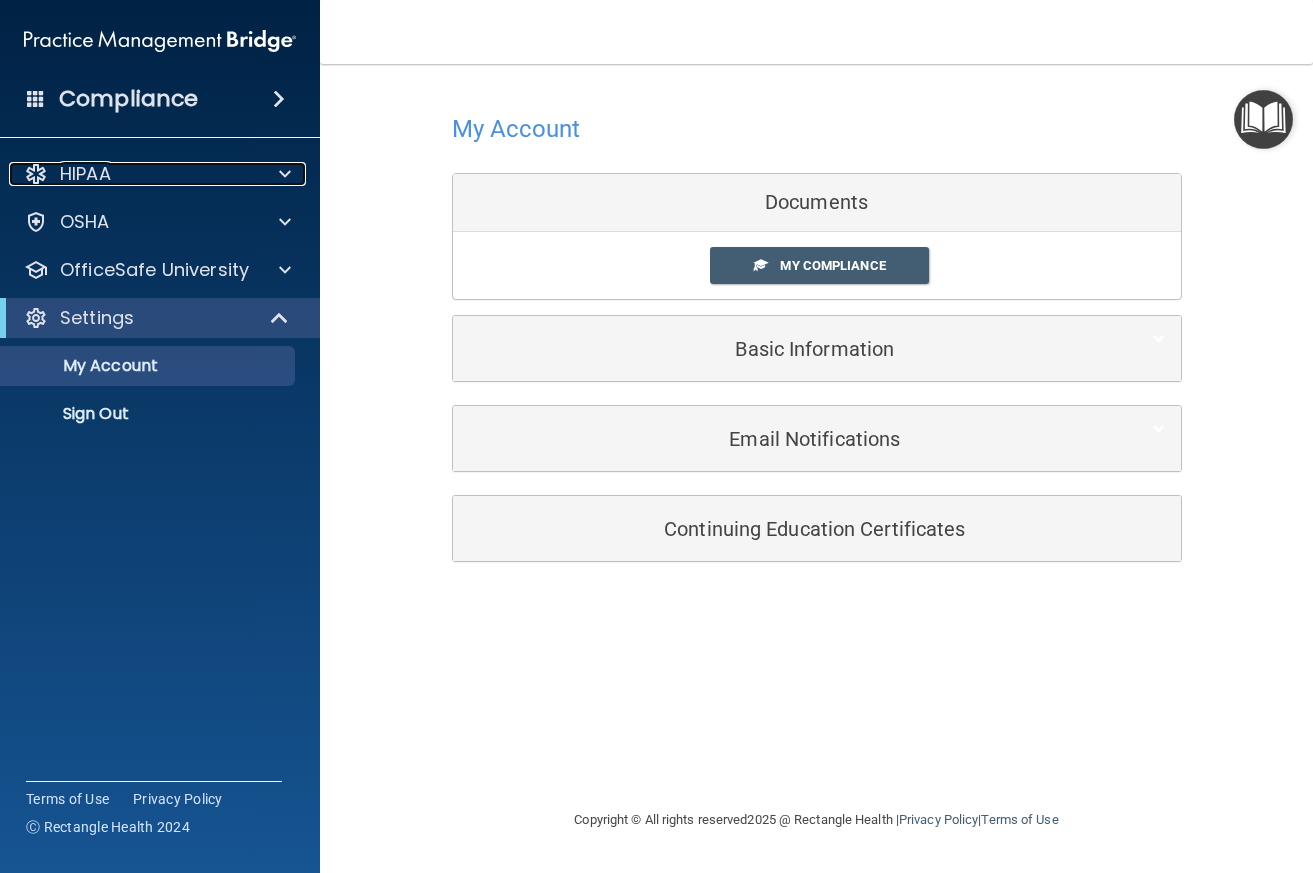 click on "HIPAA" at bounding box center [85, 174] 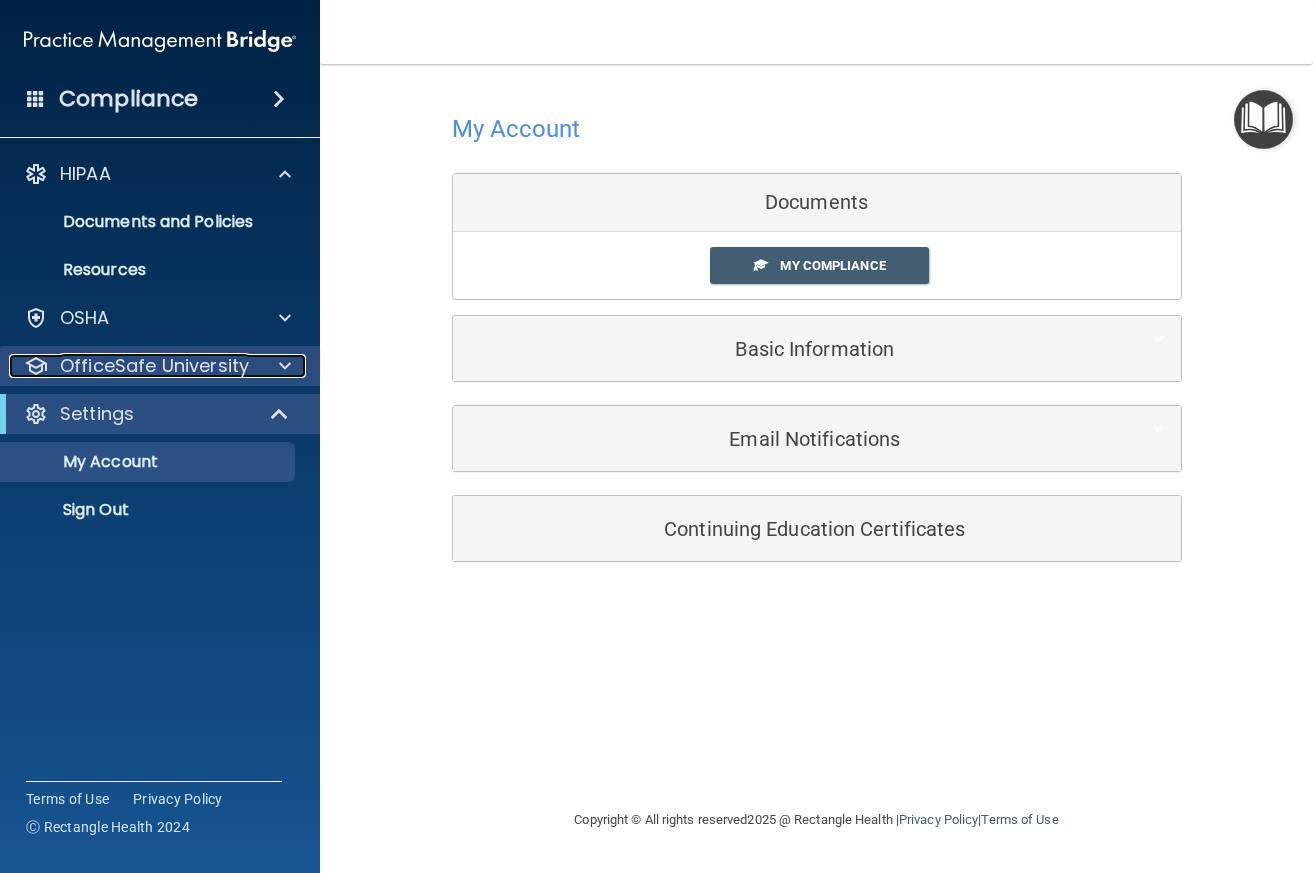 click on "OfficeSafe University" at bounding box center [154, 366] 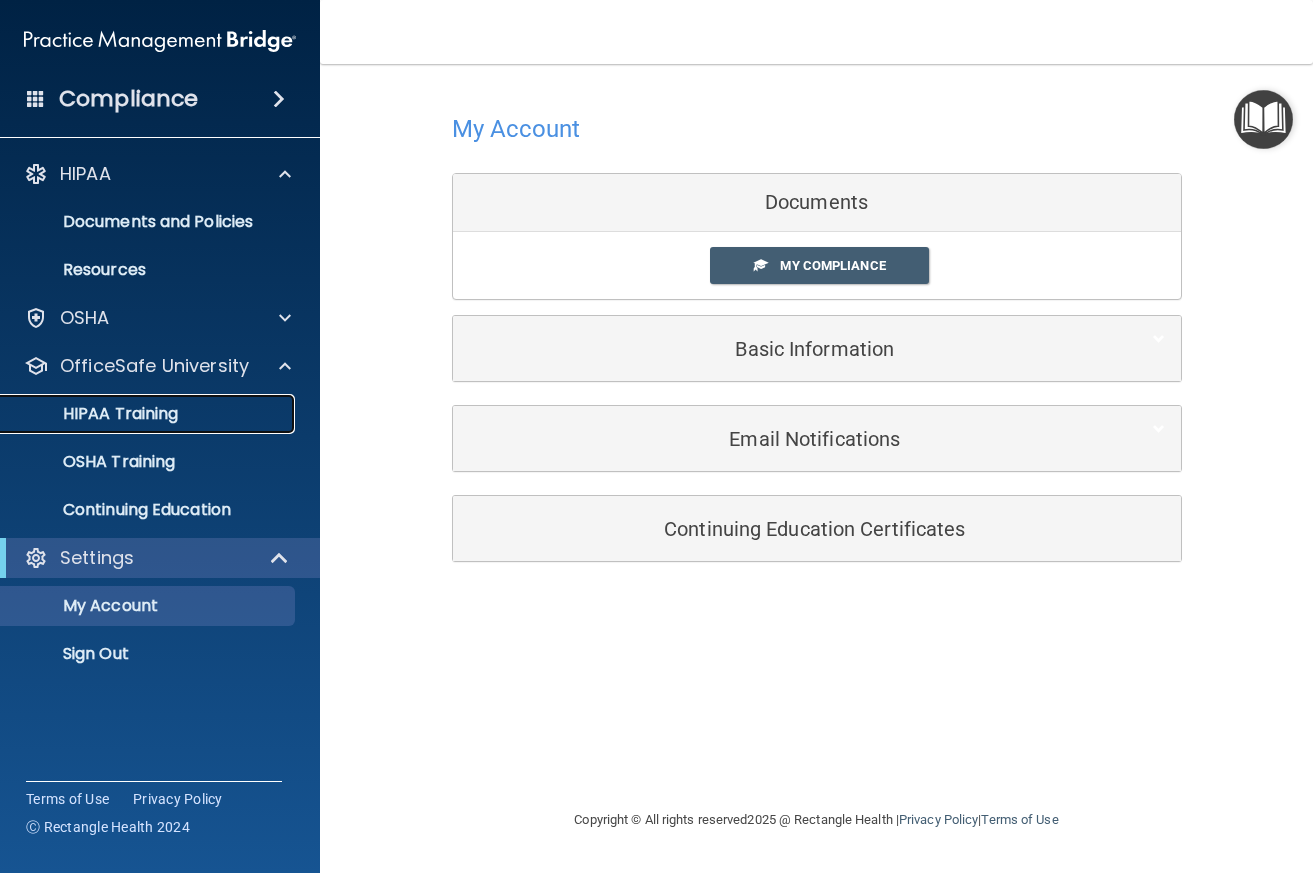 click on "HIPAA Training" at bounding box center (95, 414) 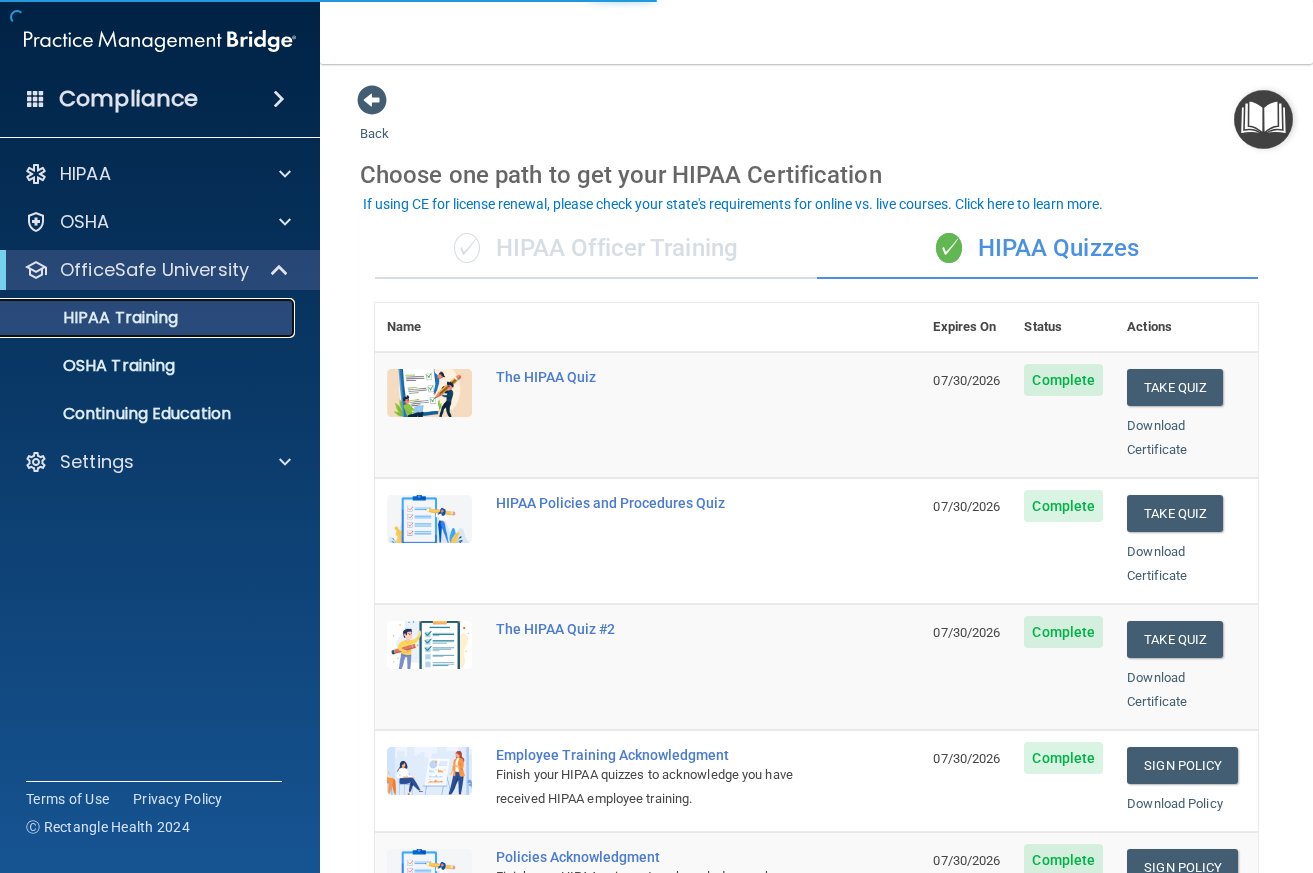 click on "HIPAA Training" at bounding box center (95, 318) 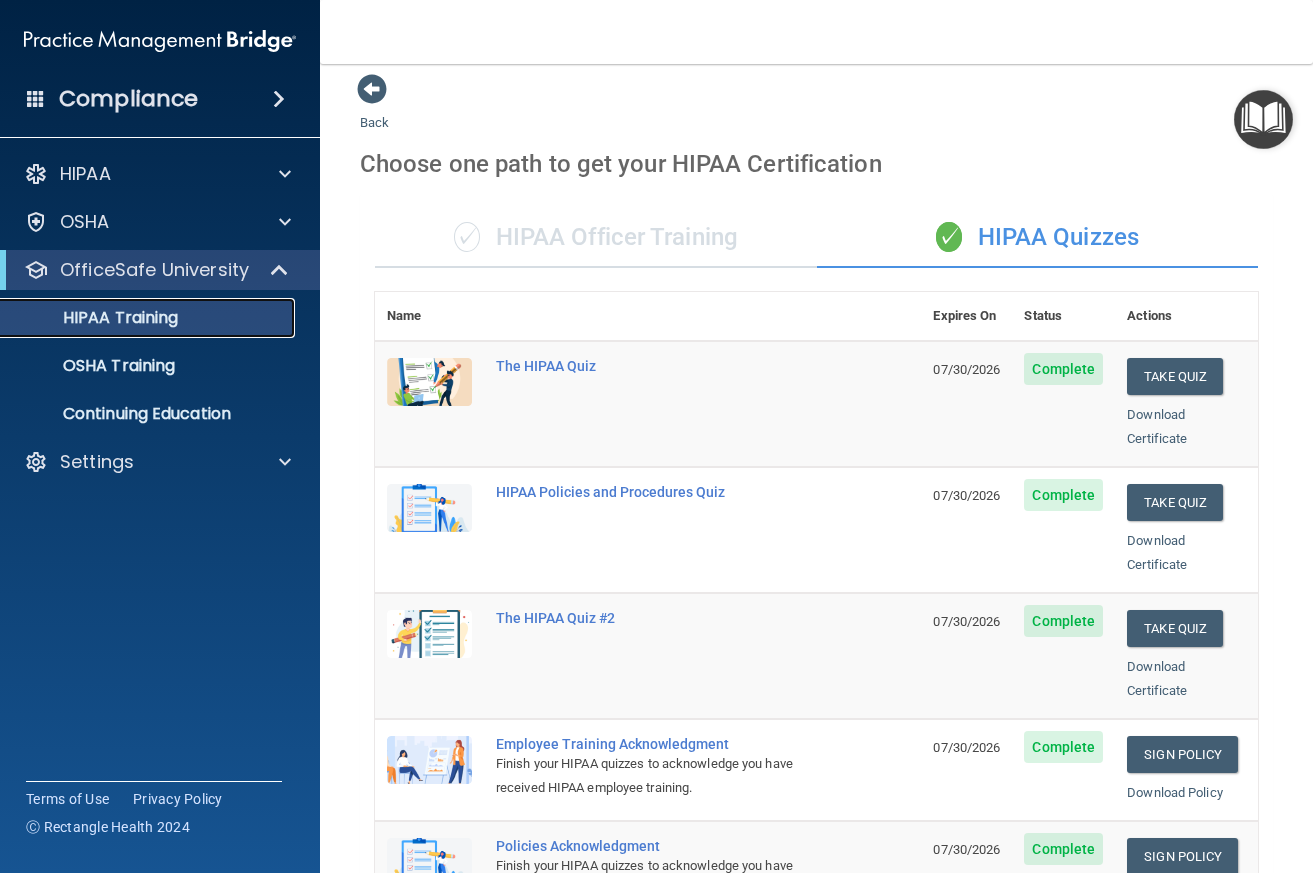 scroll, scrollTop: 0, scrollLeft: 0, axis: both 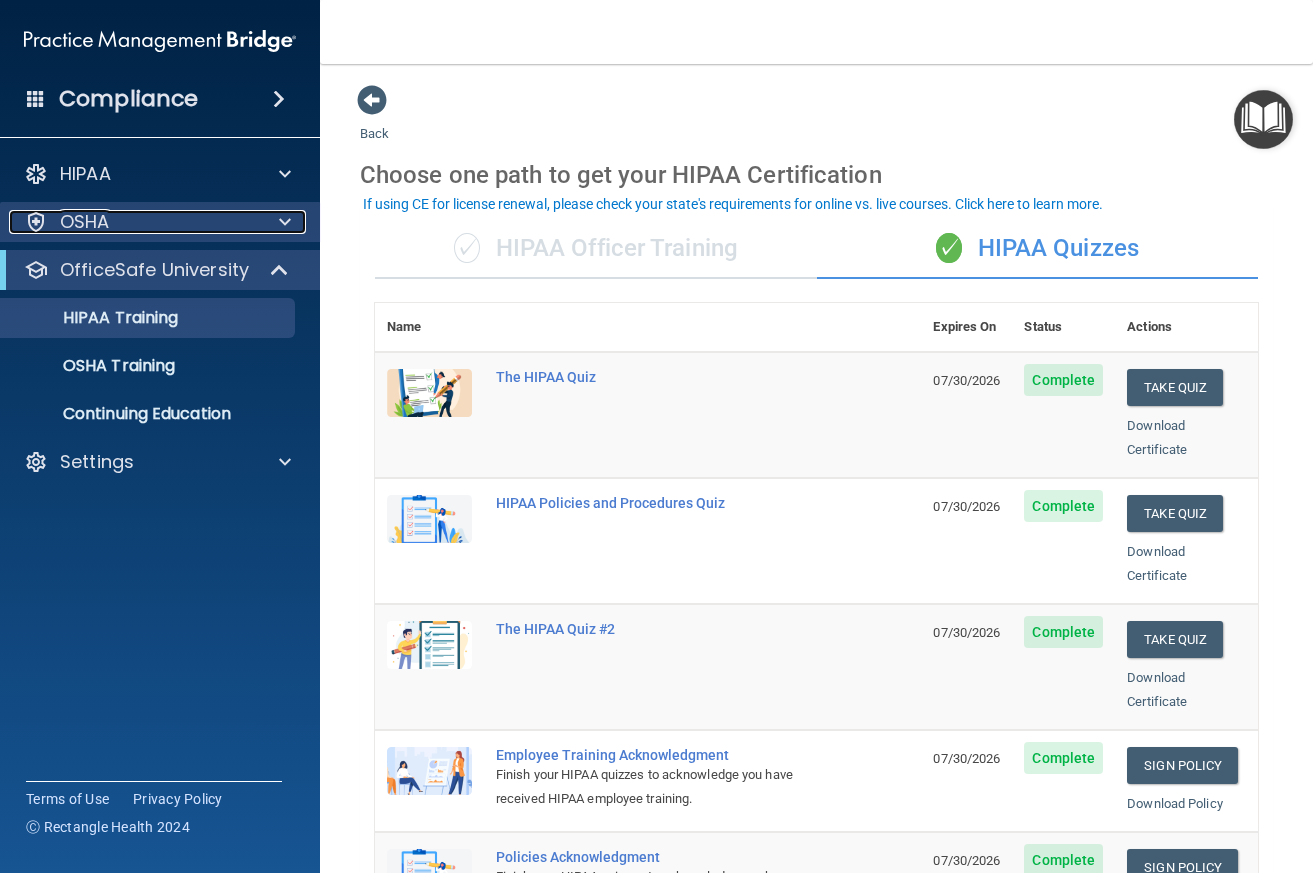 click on "OSHA" at bounding box center (85, 222) 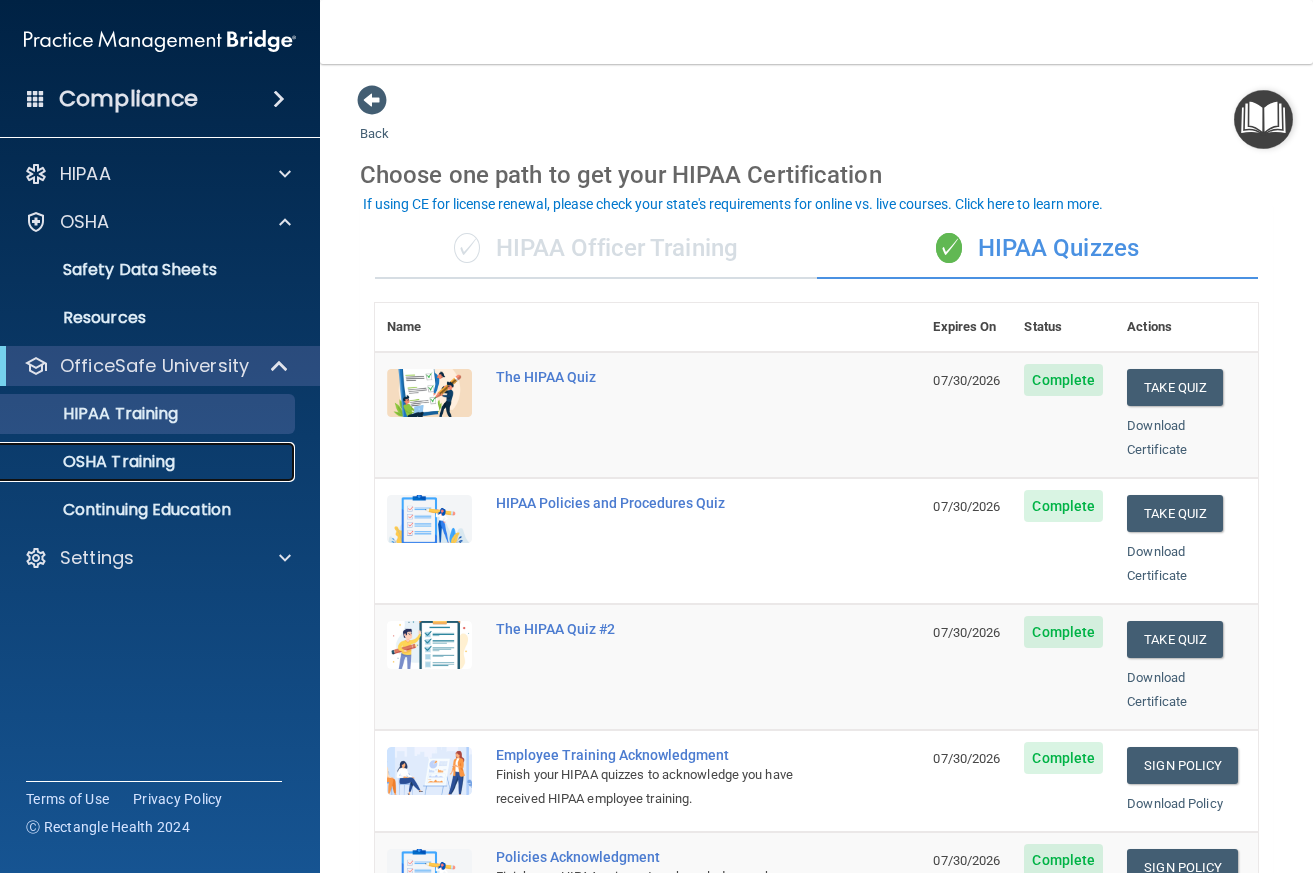 click on "OSHA Training" at bounding box center [94, 462] 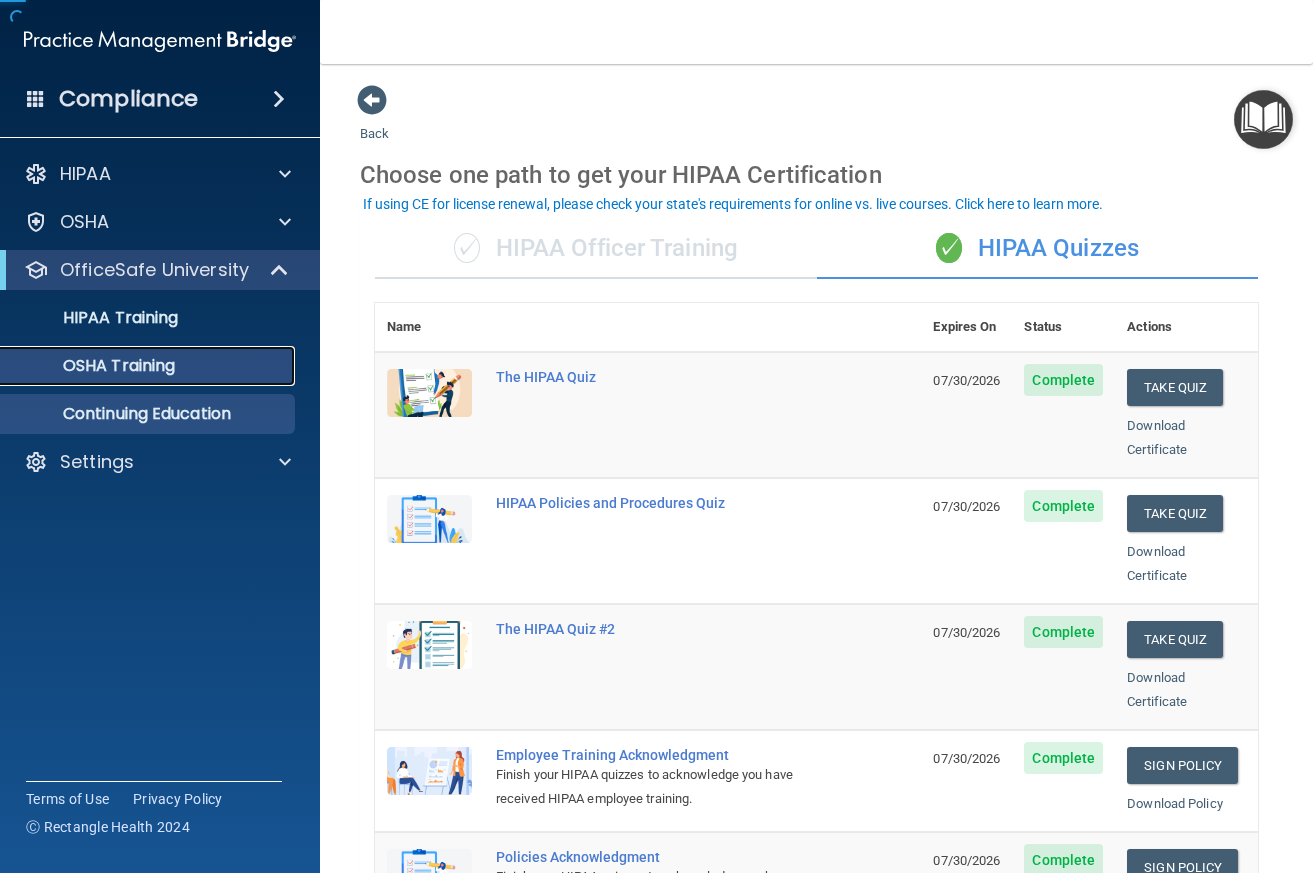 click on "HIPAA
Documents and Policies                 Report an Incident               Business Associates               Emergency Planning               Resources                 HIPAA Risk Assessment
OSHA
Documents               Safety Data Sheets               Self-Assessment                Injury and Illness Report                Resources
PCI
PCI Compliance                Merchant Savings Calculator
OfficeSafe University
HIPAA Training                   OSHA Training                   Continuing Education
Settings
My Account               My Users               Services                 Sign Out" at bounding box center (160, 322) 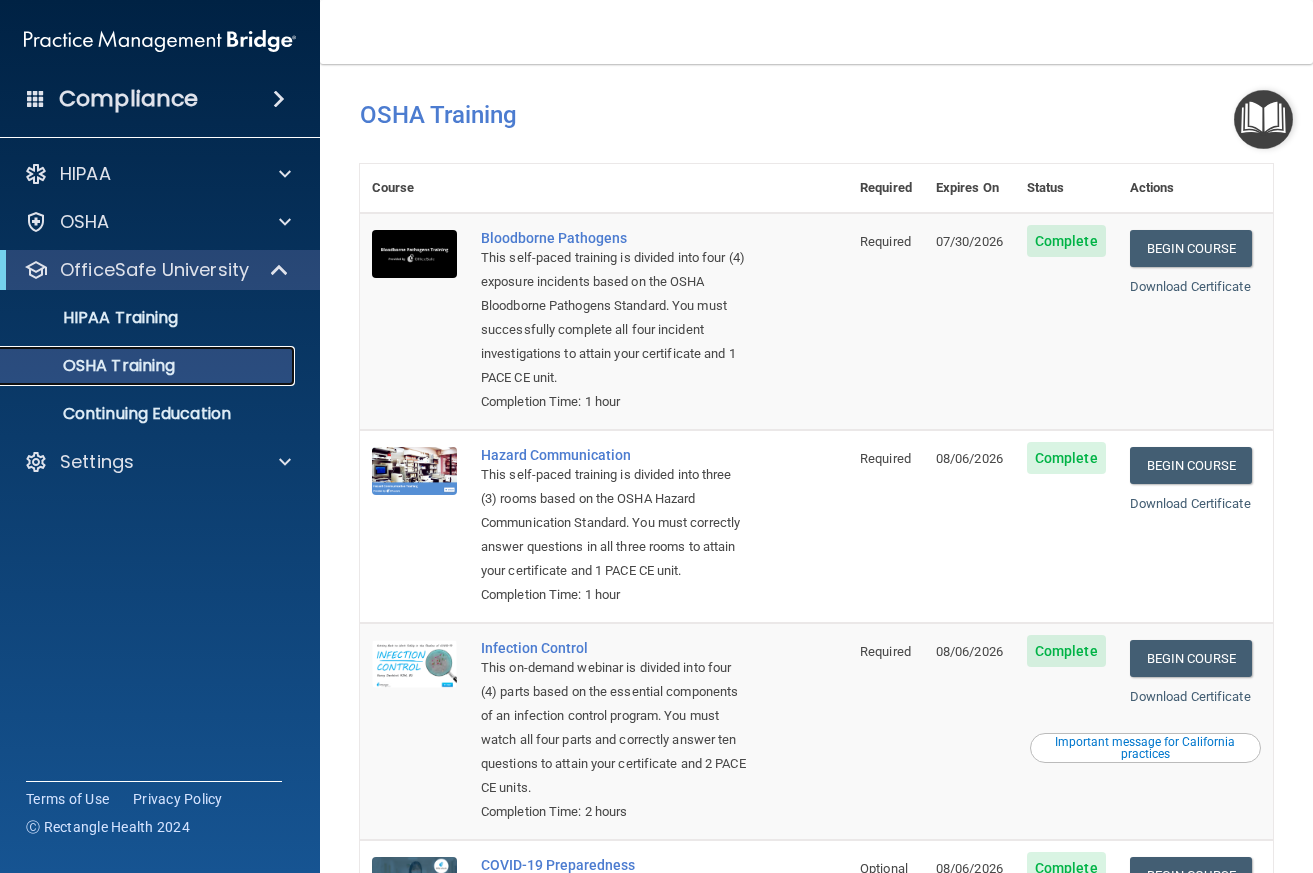 scroll, scrollTop: 0, scrollLeft: 0, axis: both 